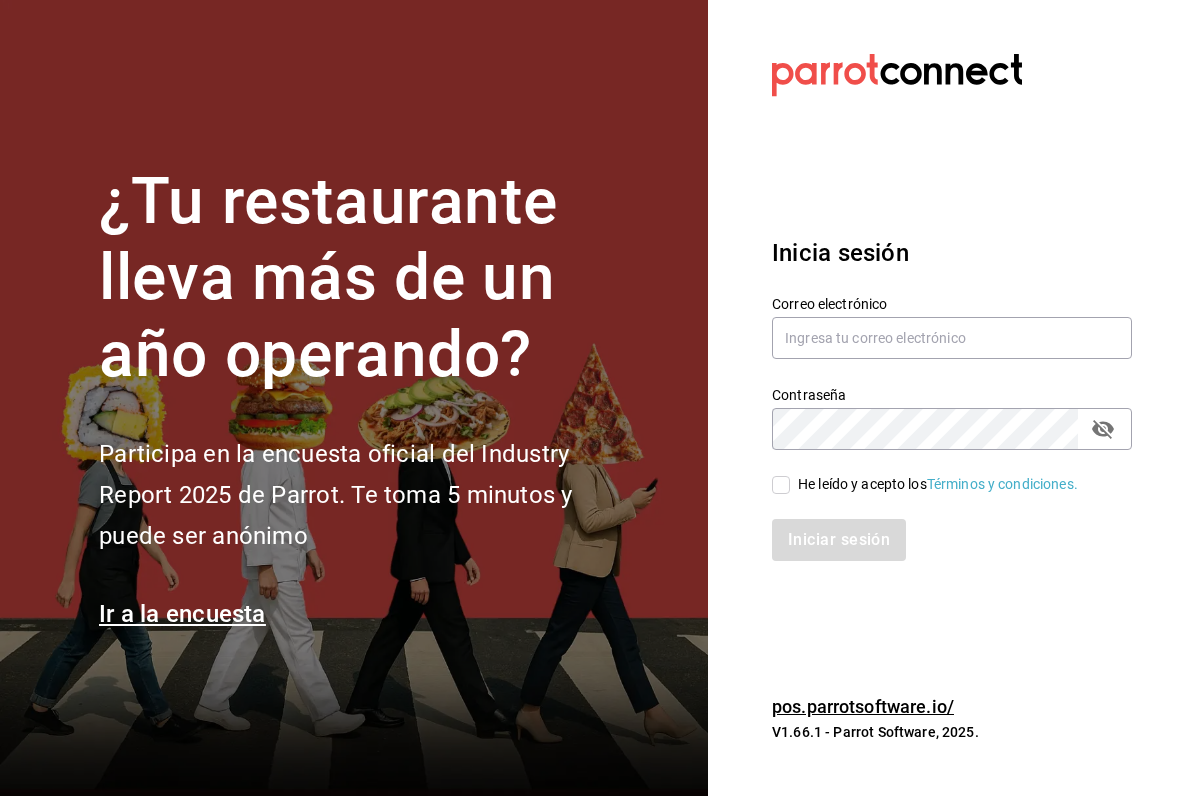 scroll, scrollTop: 0, scrollLeft: 0, axis: both 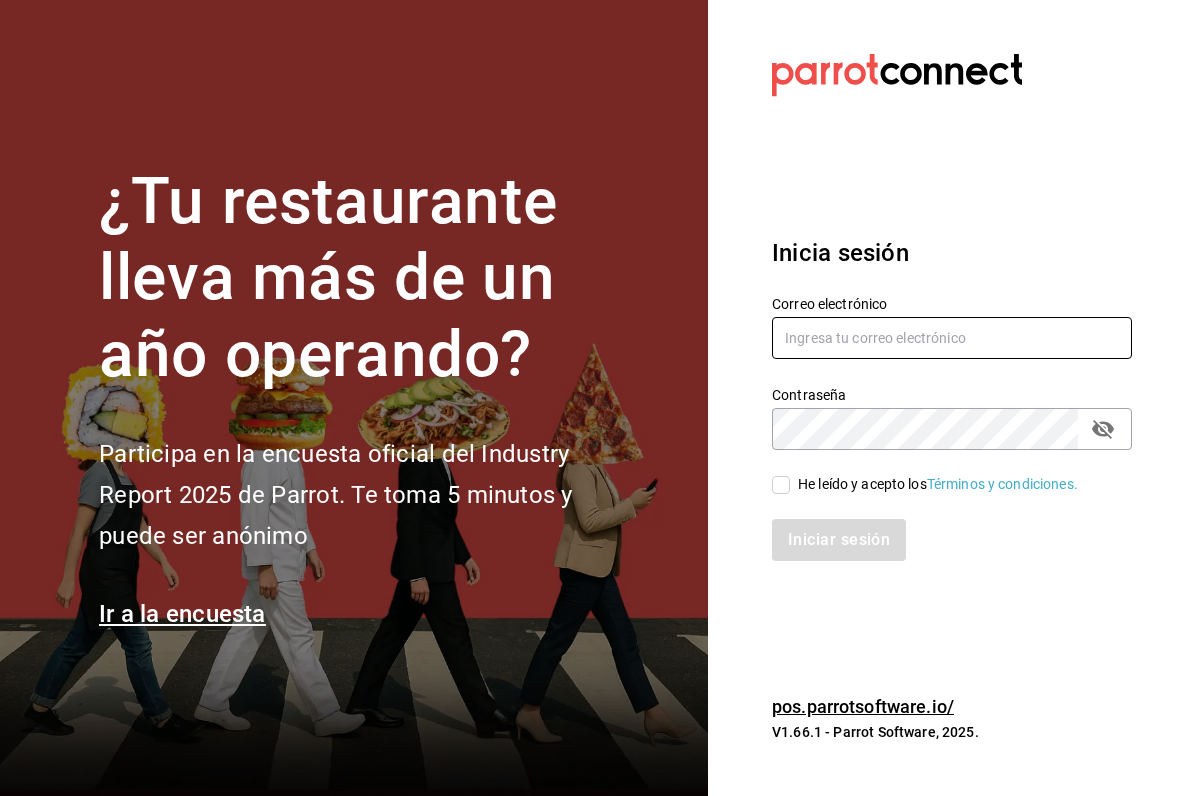 click at bounding box center [952, 338] 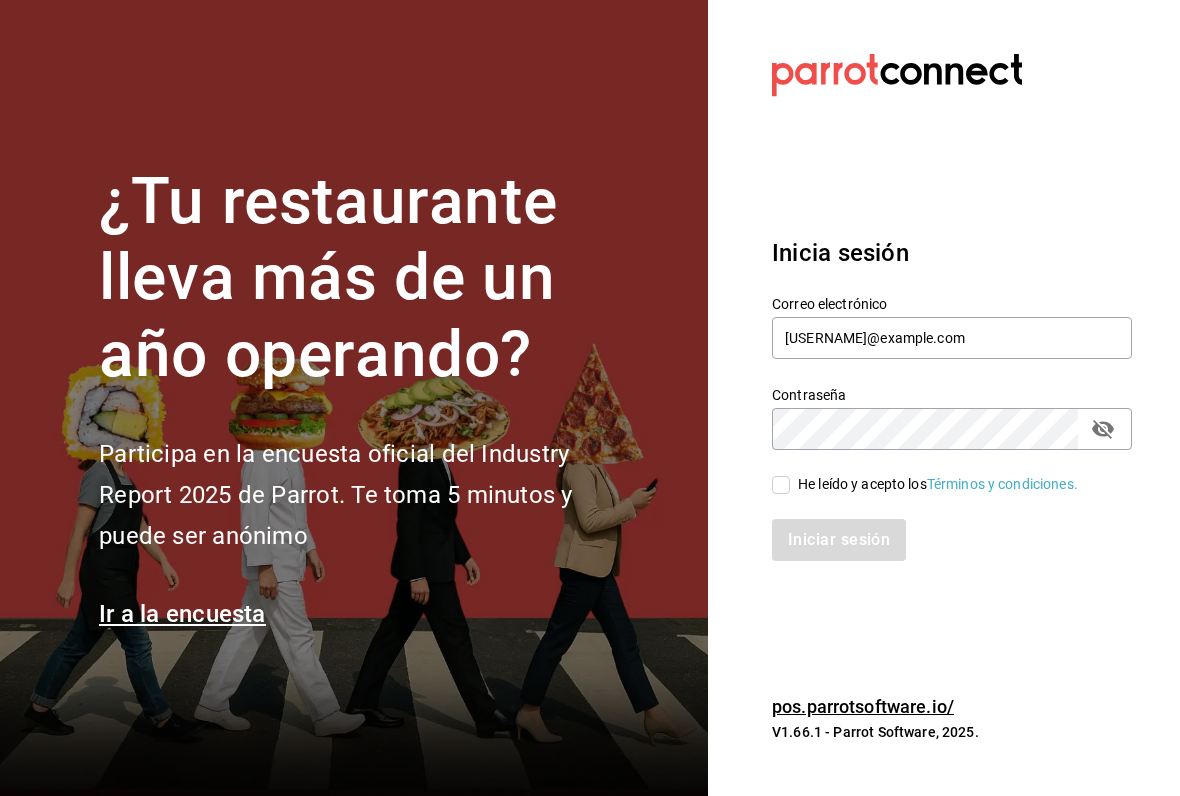 click on "He leído y acepto los  Términos y condiciones." at bounding box center (781, 485) 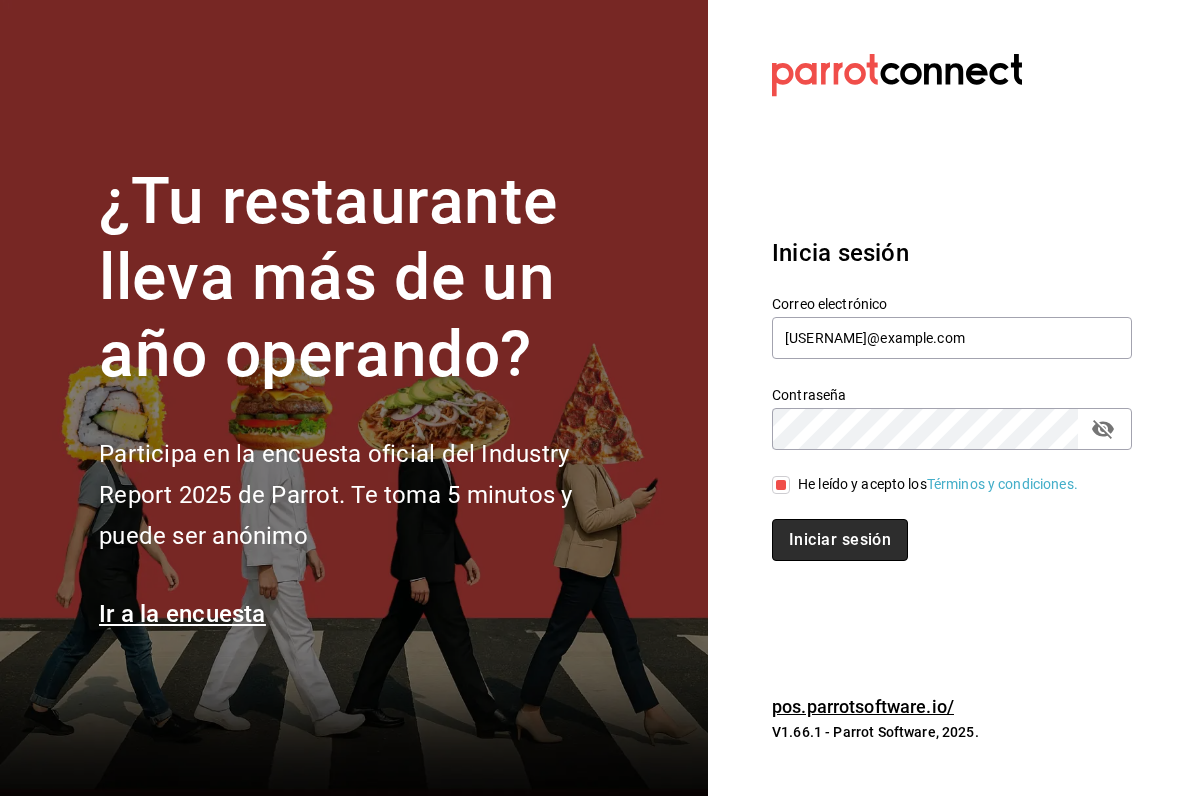 click on "Iniciar sesión" at bounding box center [840, 540] 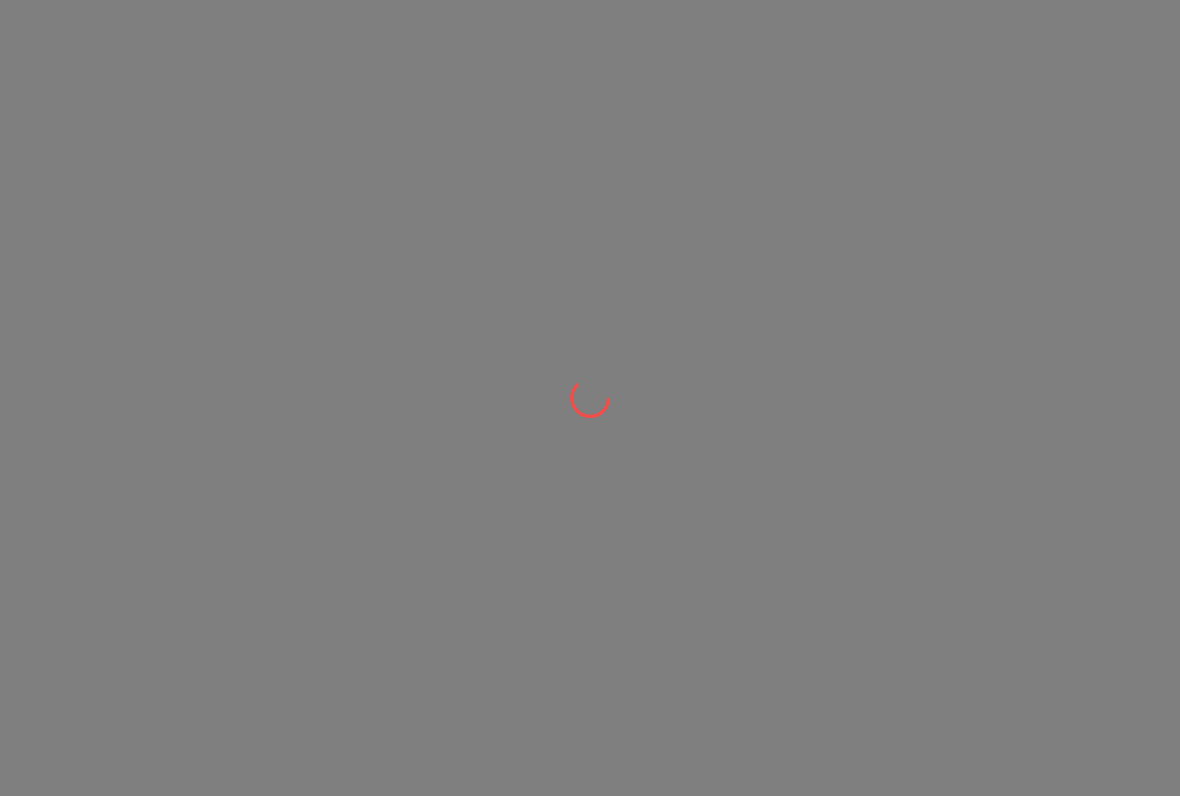 scroll, scrollTop: 0, scrollLeft: 0, axis: both 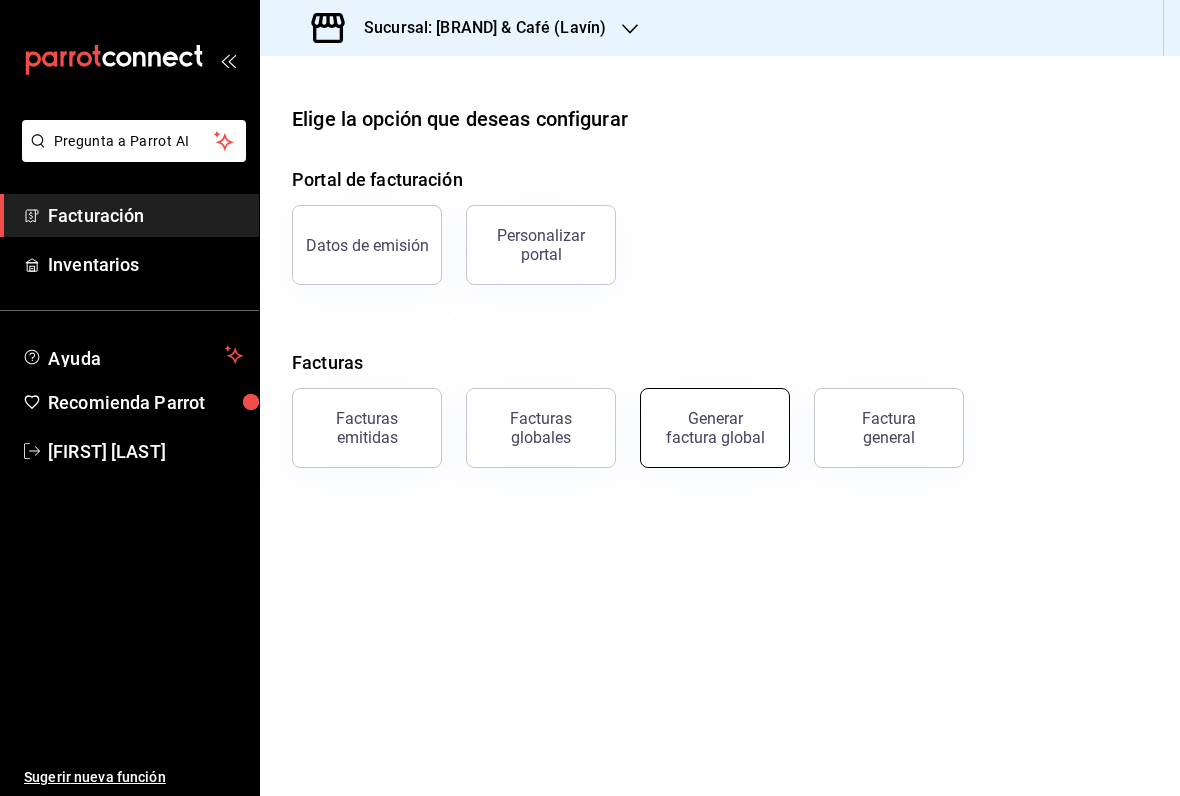 click on "Generar factura global" at bounding box center (715, 428) 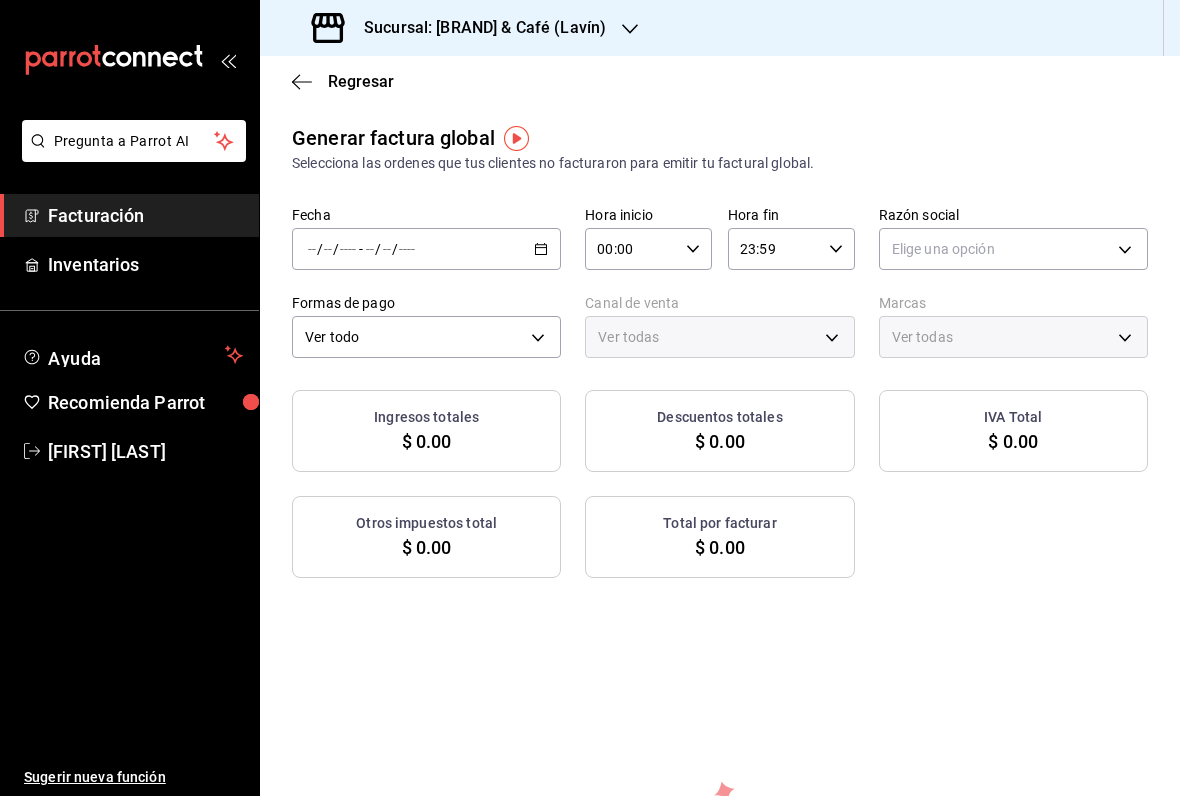 type on "PARROT,UBER_EATS,RAPPI,DIDI_FOOD,ONLINE" 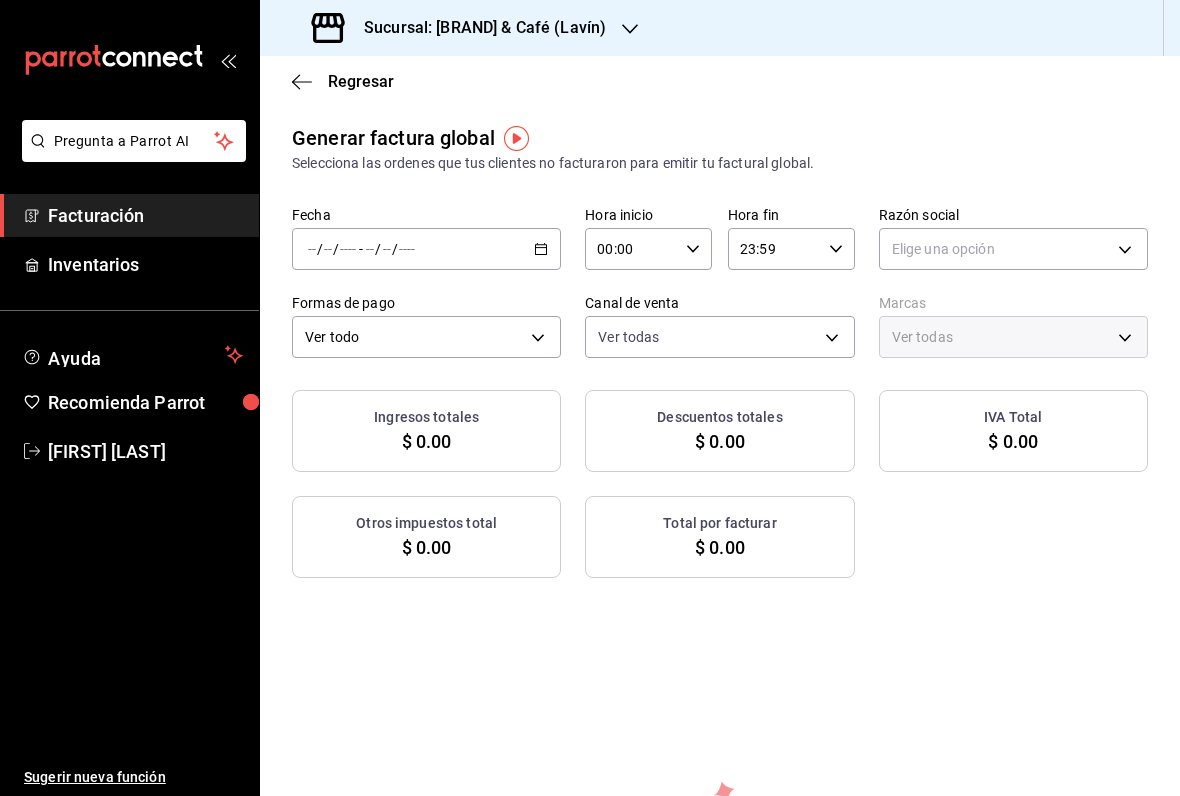 click 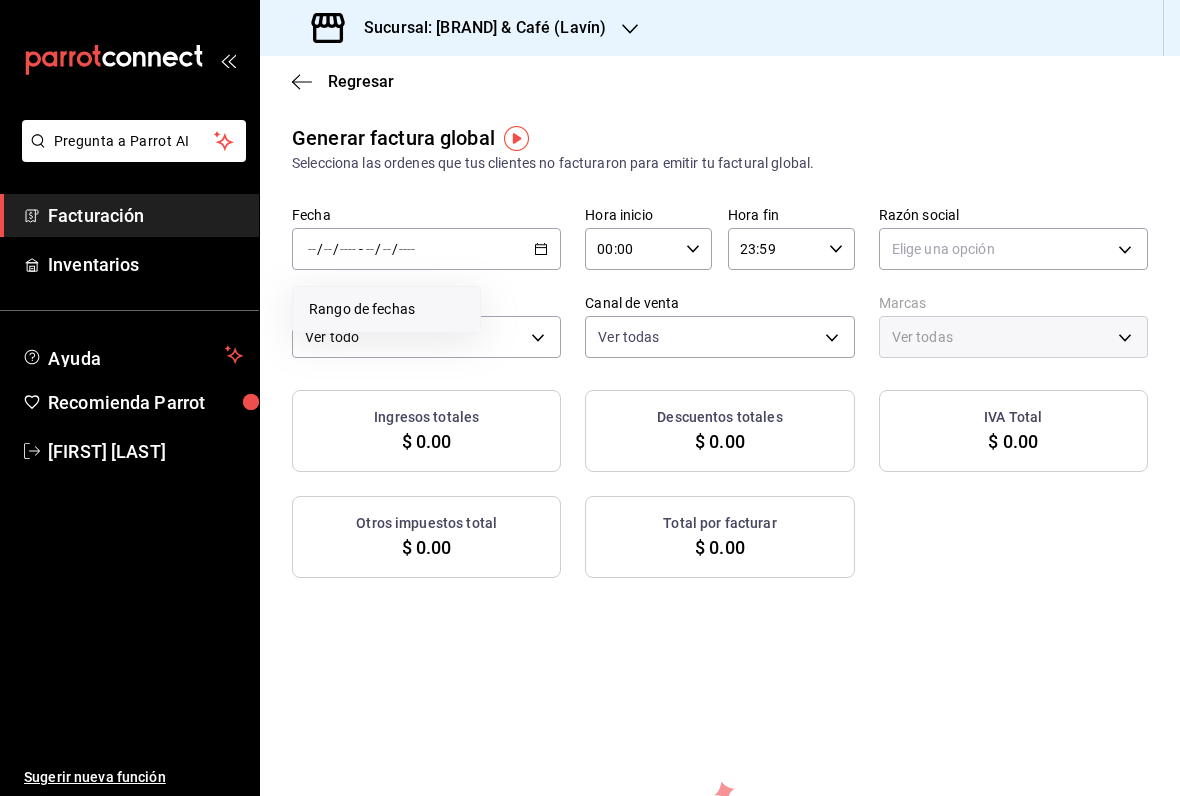 click on "Rango de fechas" at bounding box center (386, 309) 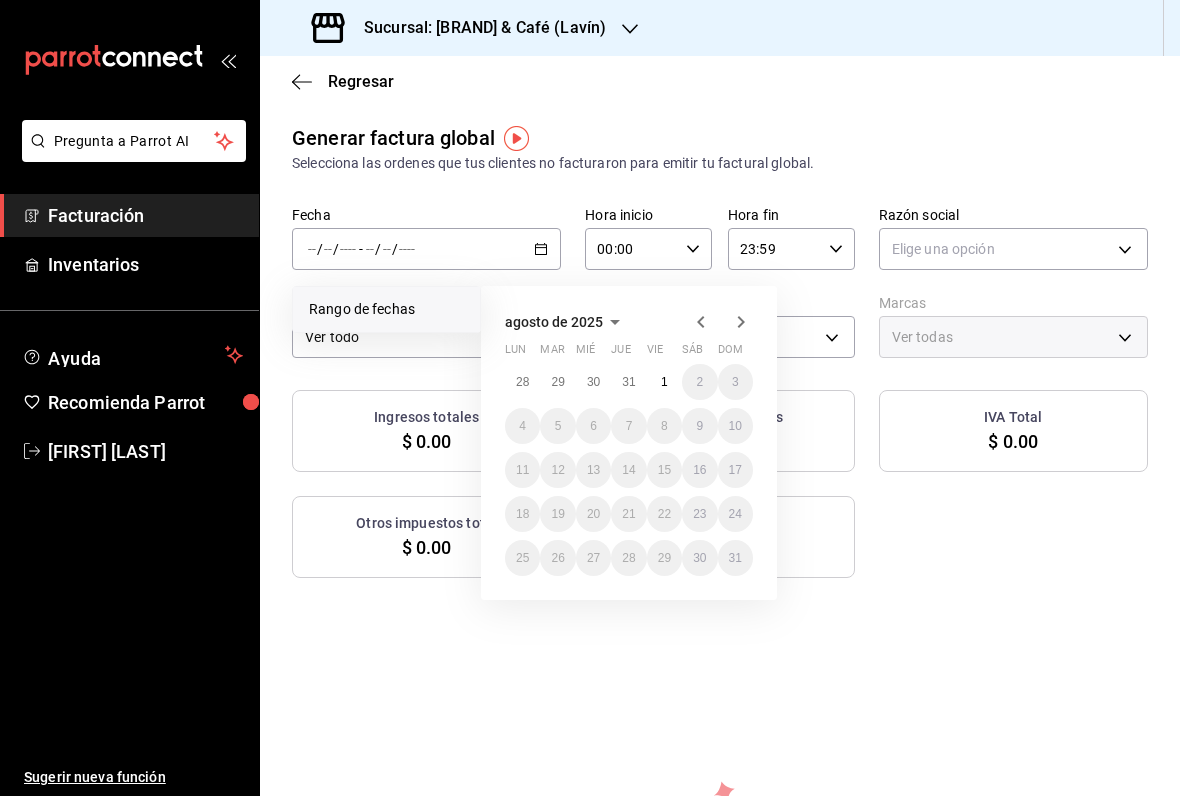 click 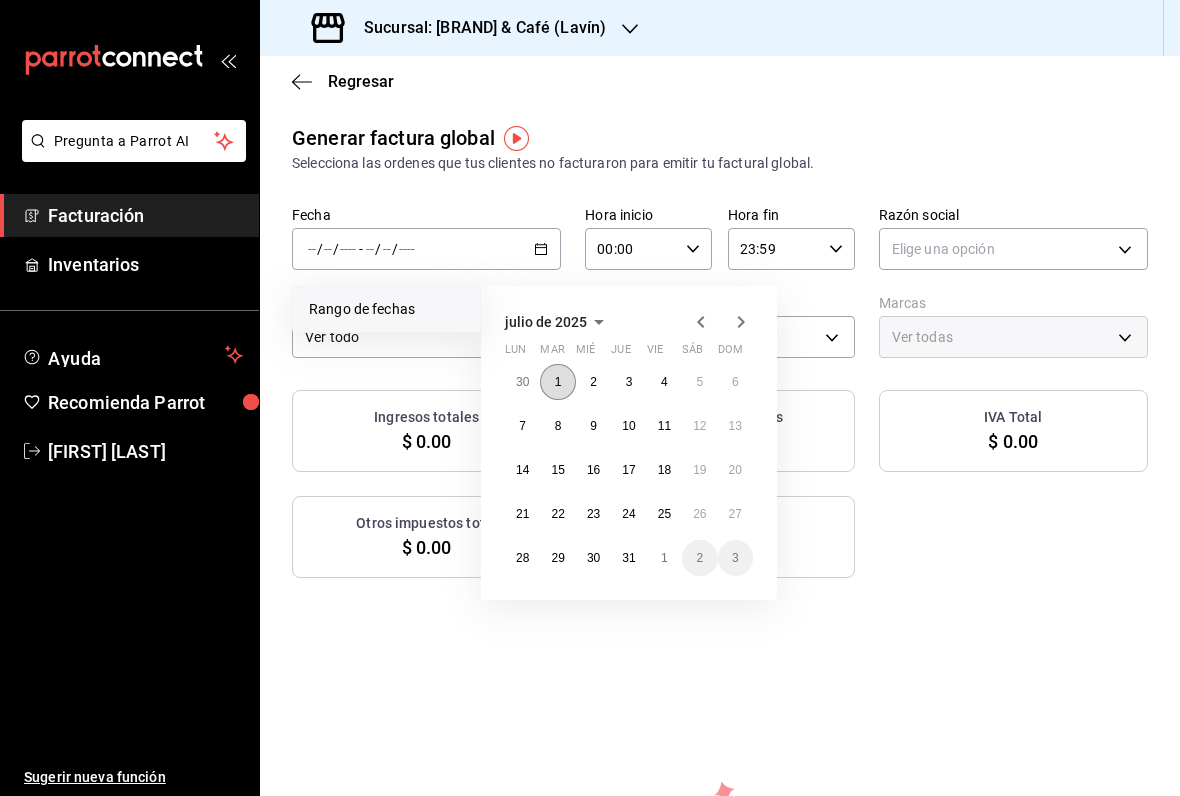 click on "1" at bounding box center (557, 382) 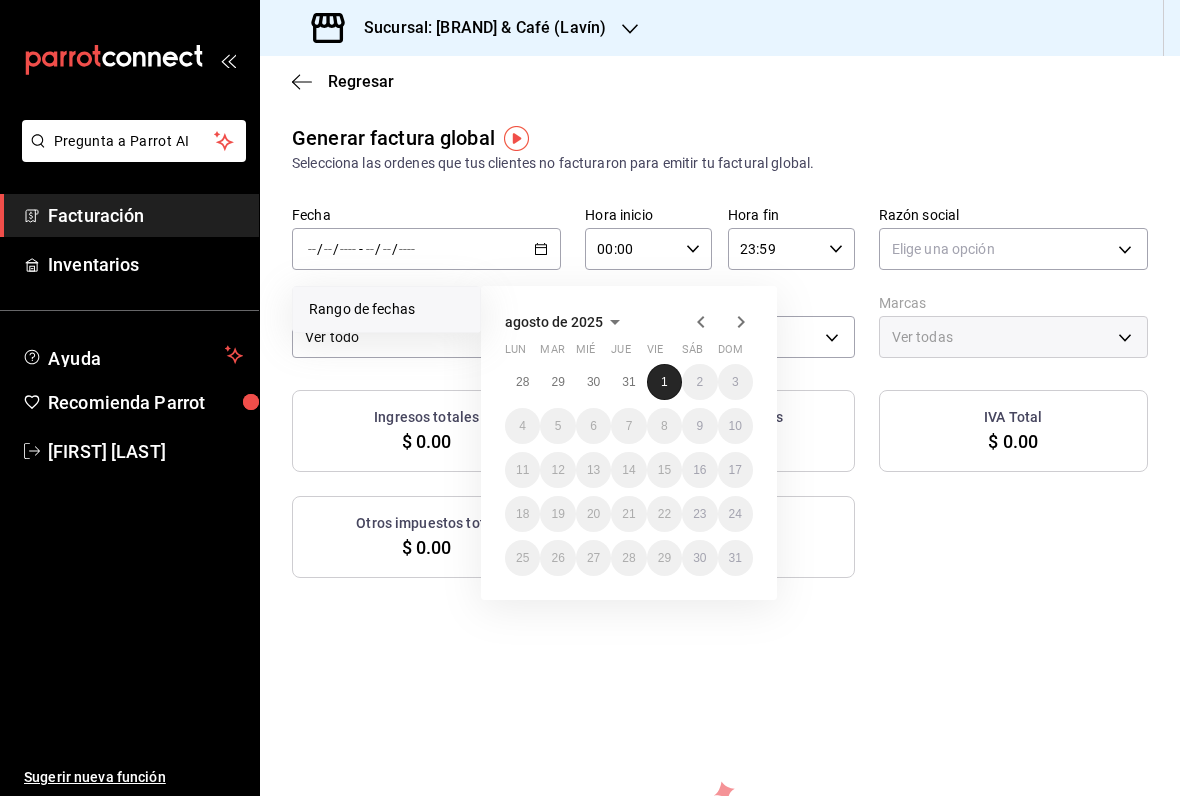 click on "1" at bounding box center [664, 382] 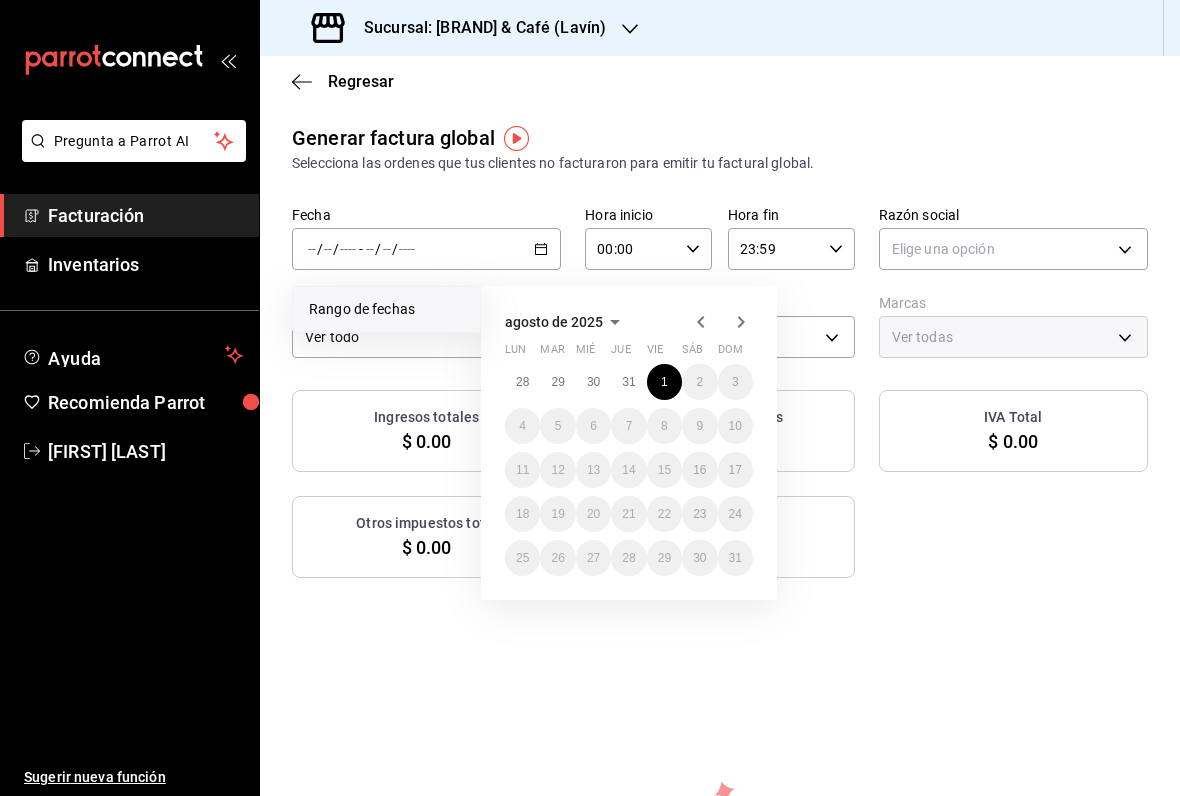 click on "agosto de [YEAR] lun mar mié jue vie sáb dom 28 29 30 31 1 2 3 4 5 6 7 8 9 10 11 12 13 14 15 16 17 18 19 20 21 22 23 24 25 26 27 28 29 30 31" at bounding box center [629, 443] 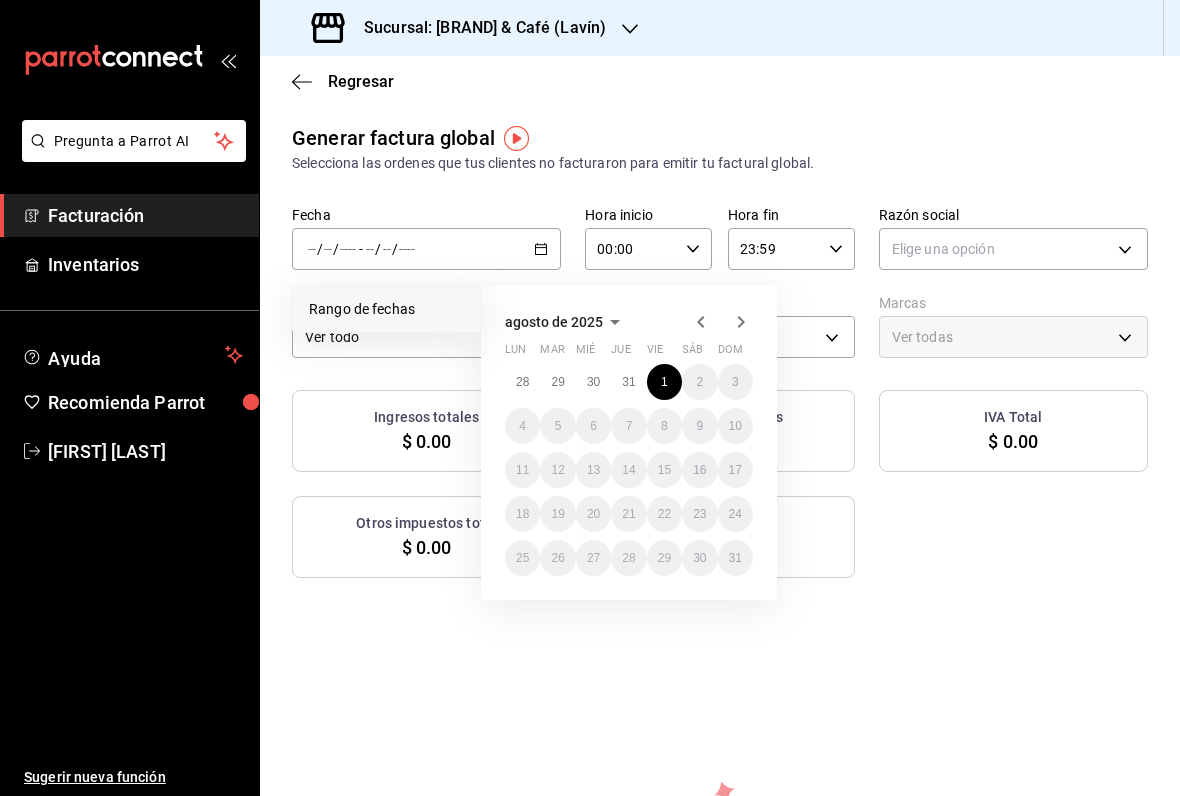 click 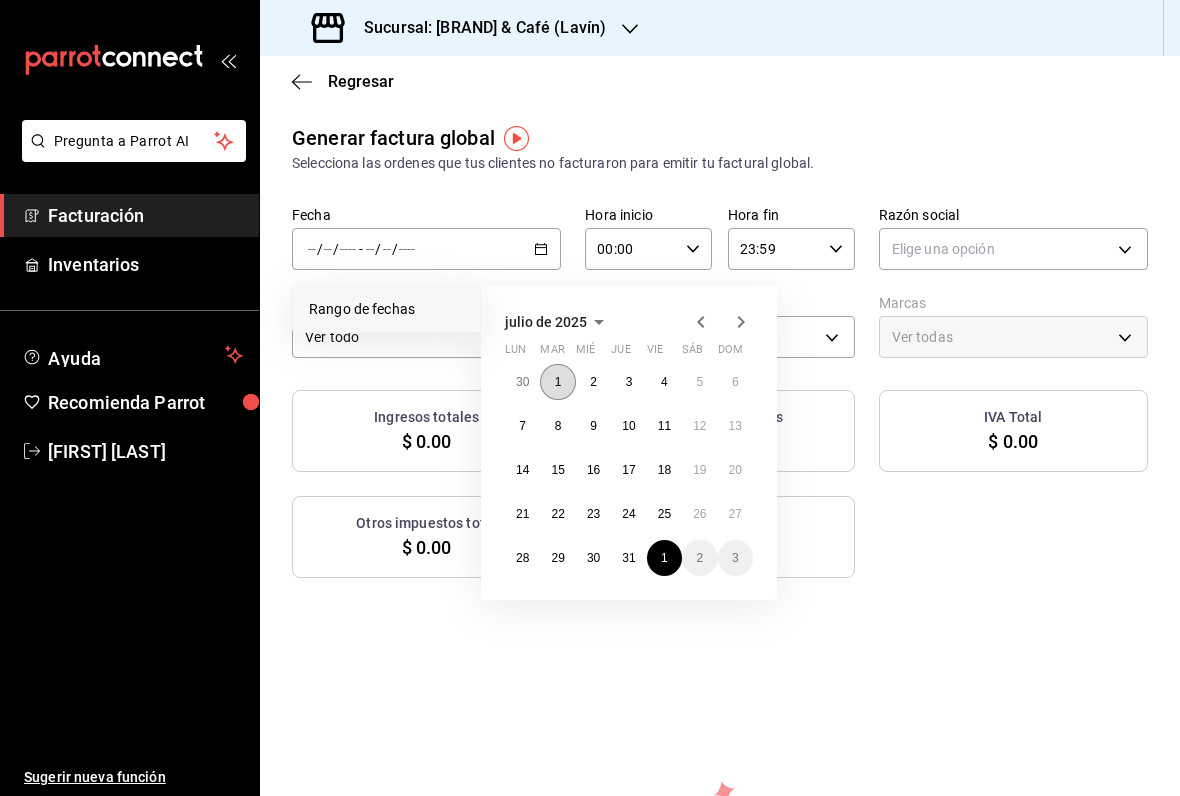 click on "1" at bounding box center [557, 382] 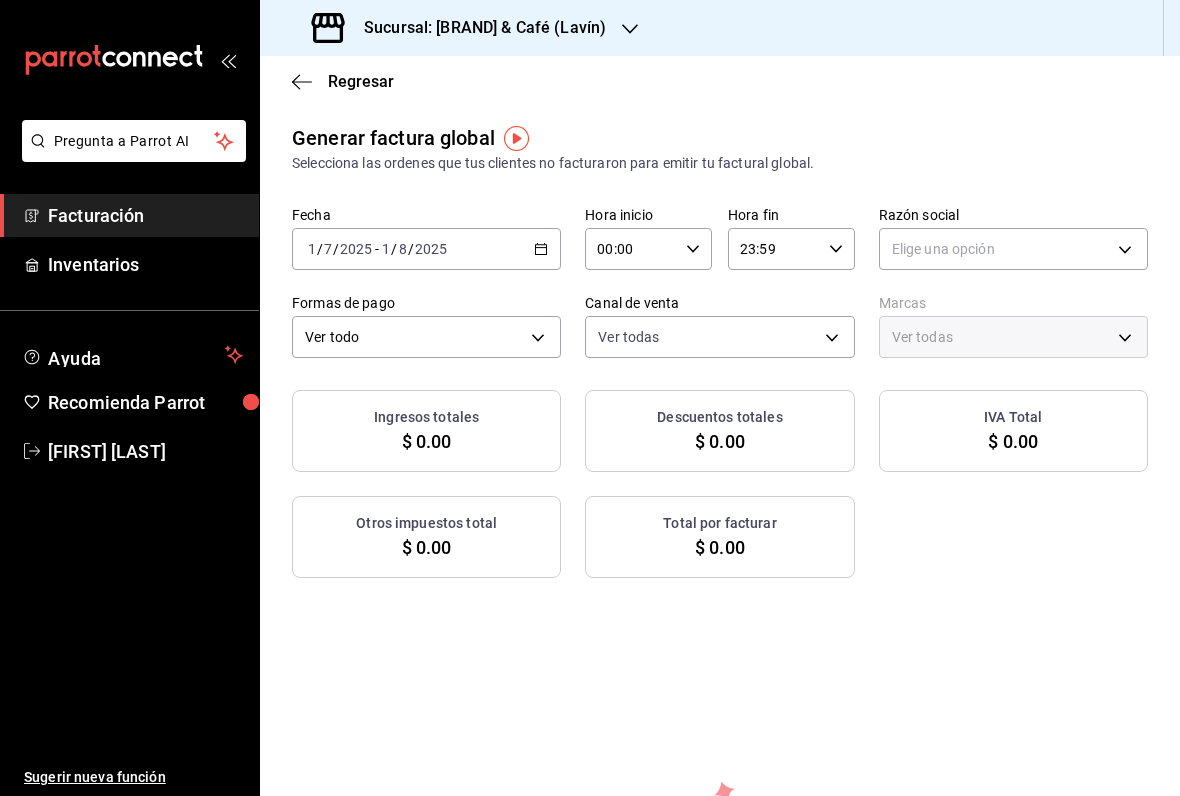 click on "[DATE] 1 / 7 / [YEAR] - [YEAR]-08-01 1 / 8 / [YEAR]" at bounding box center [426, 249] 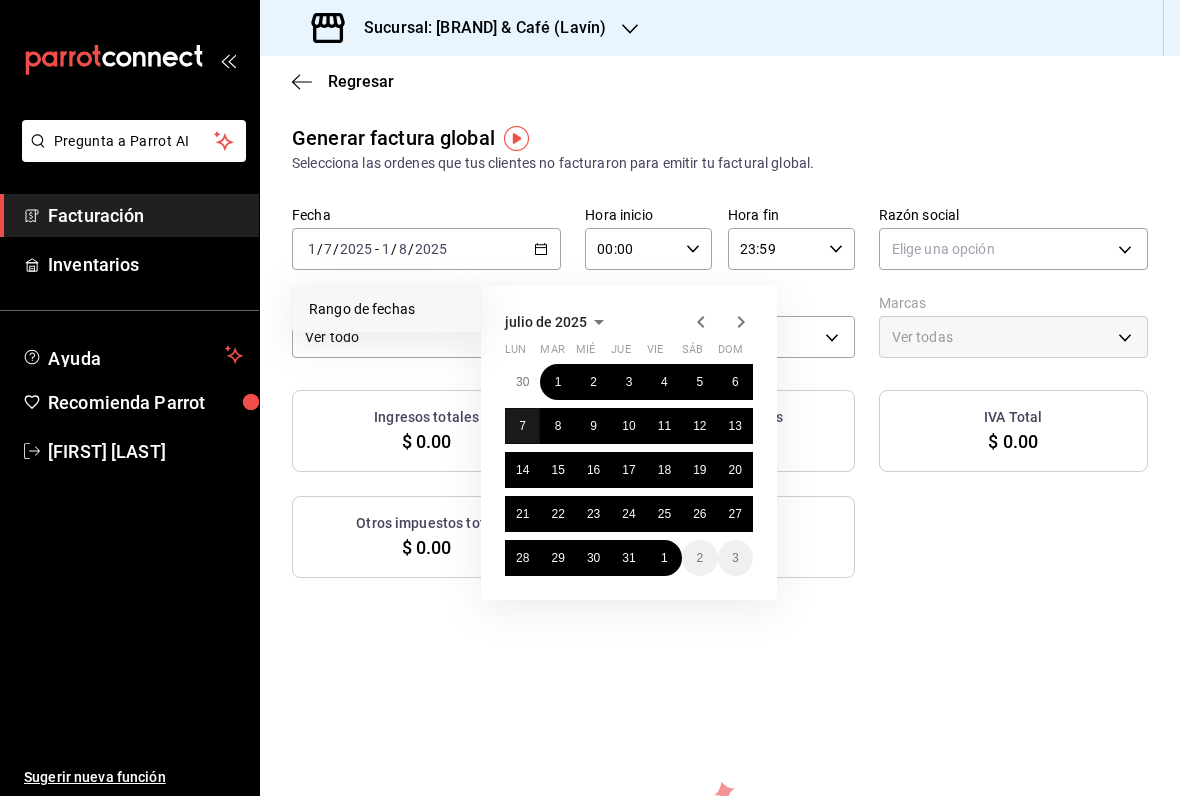 click on "7" at bounding box center (522, 426) 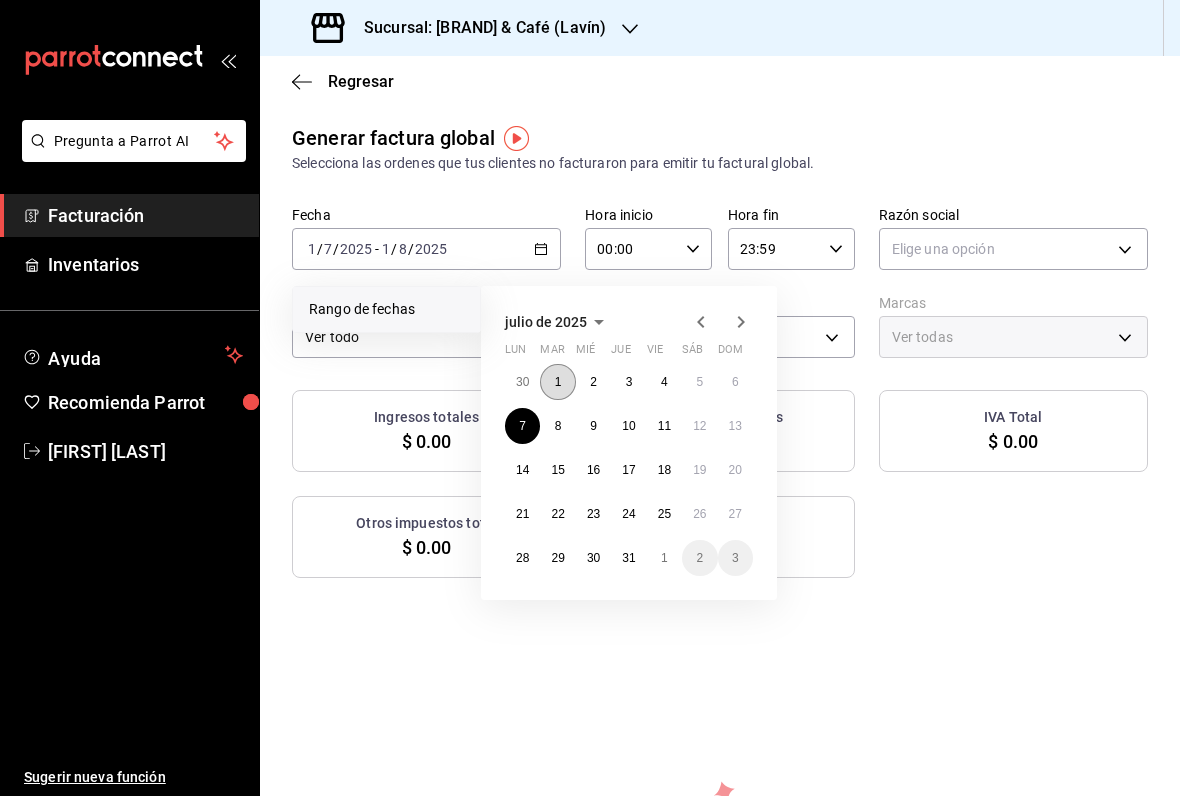 click on "1" at bounding box center (558, 382) 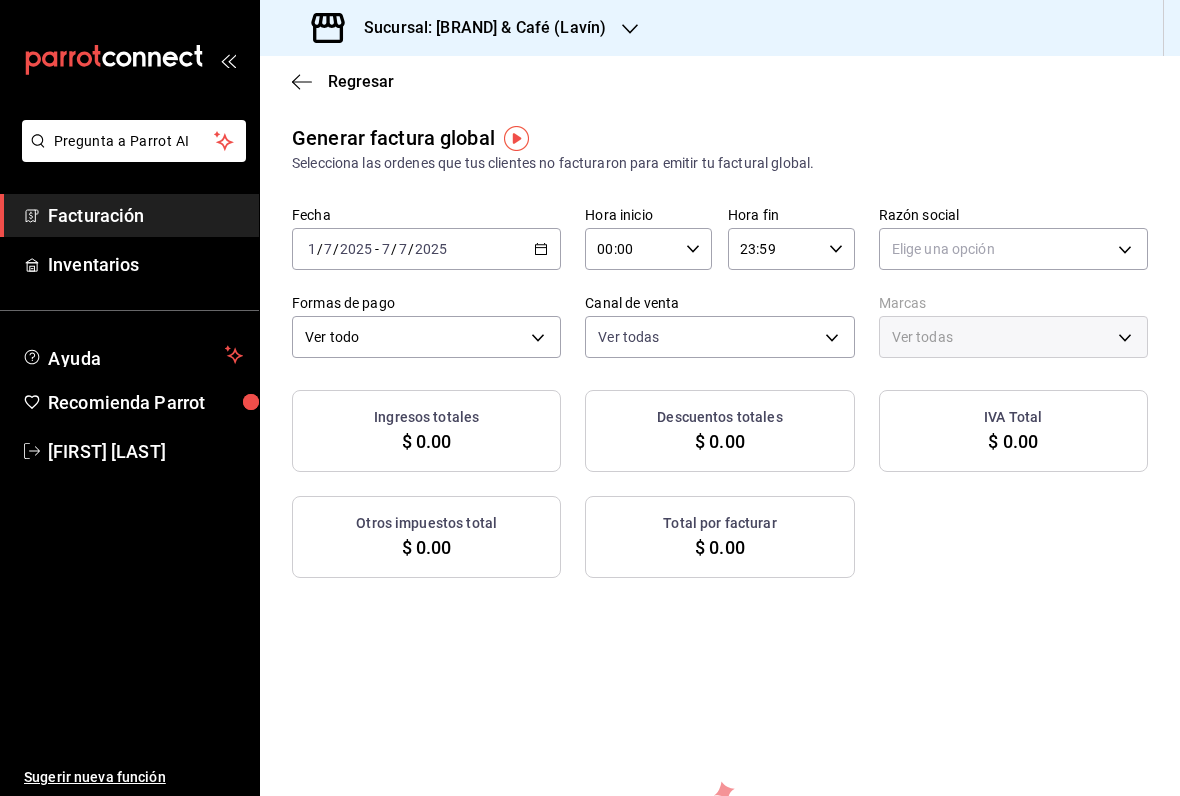 click 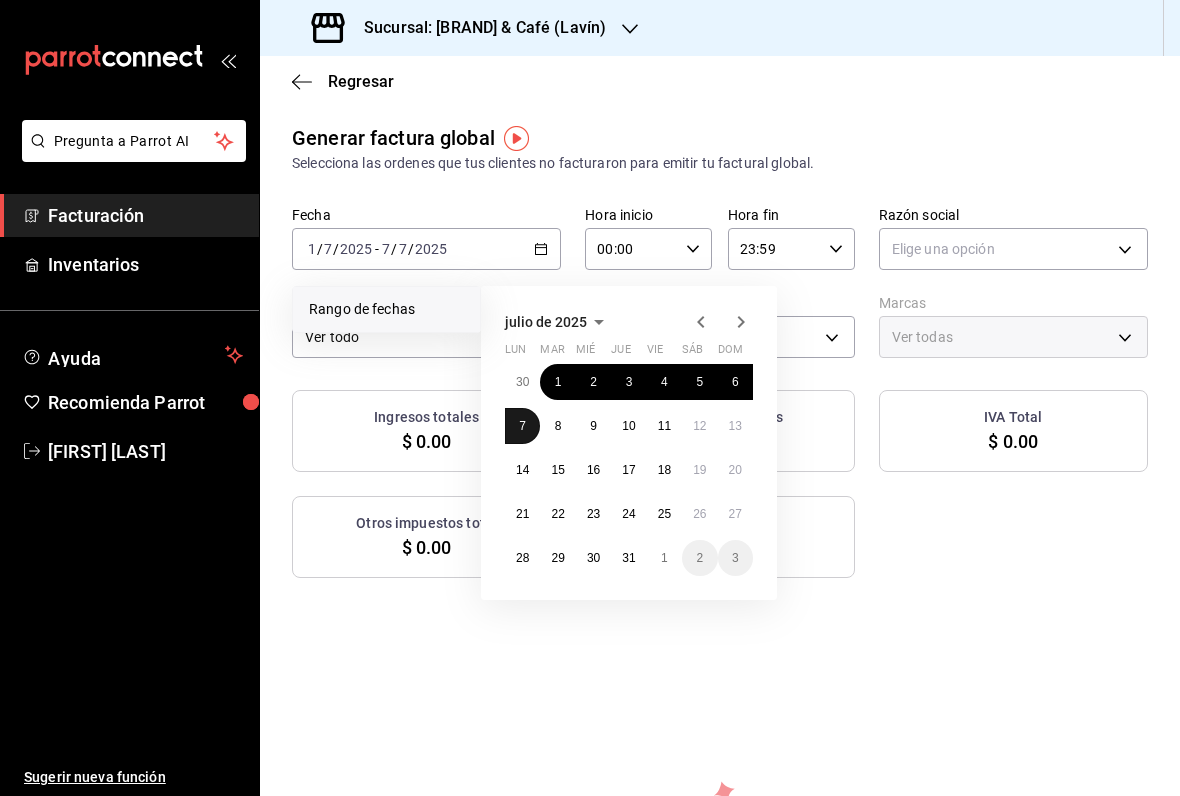 click on "7" at bounding box center [522, 426] 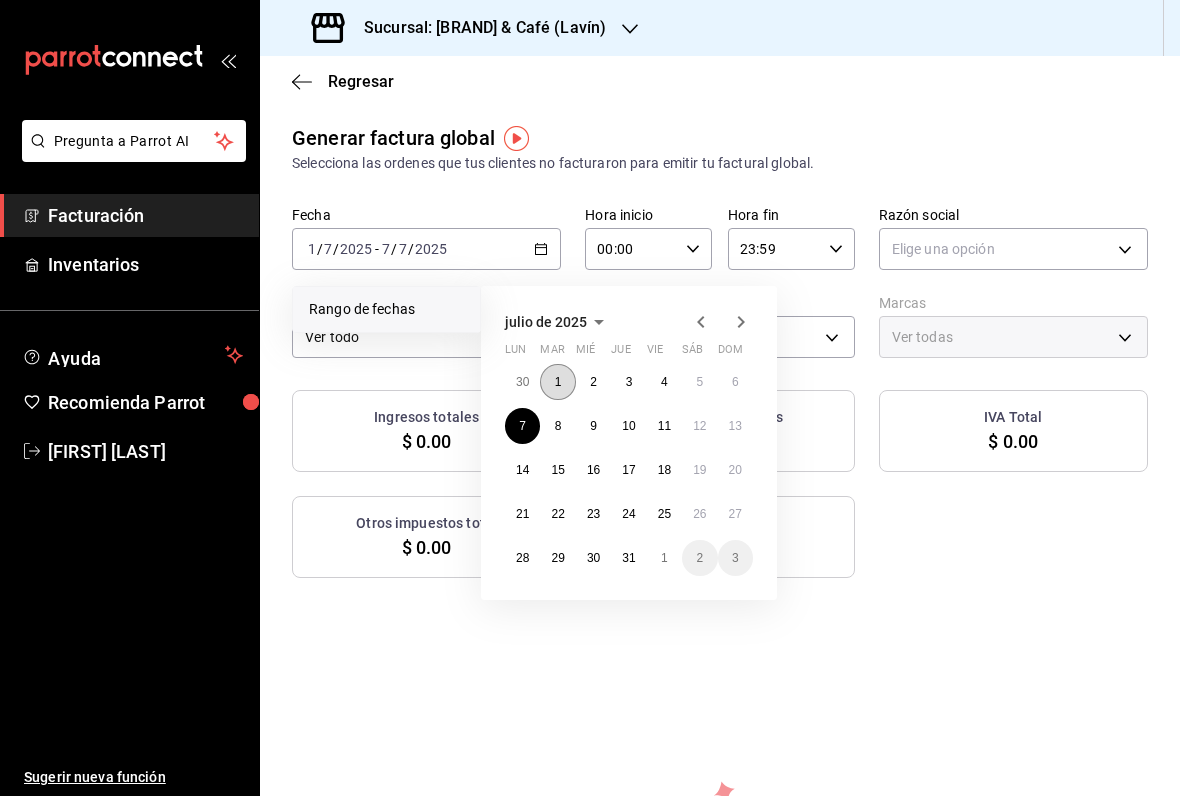 click on "1" at bounding box center [557, 382] 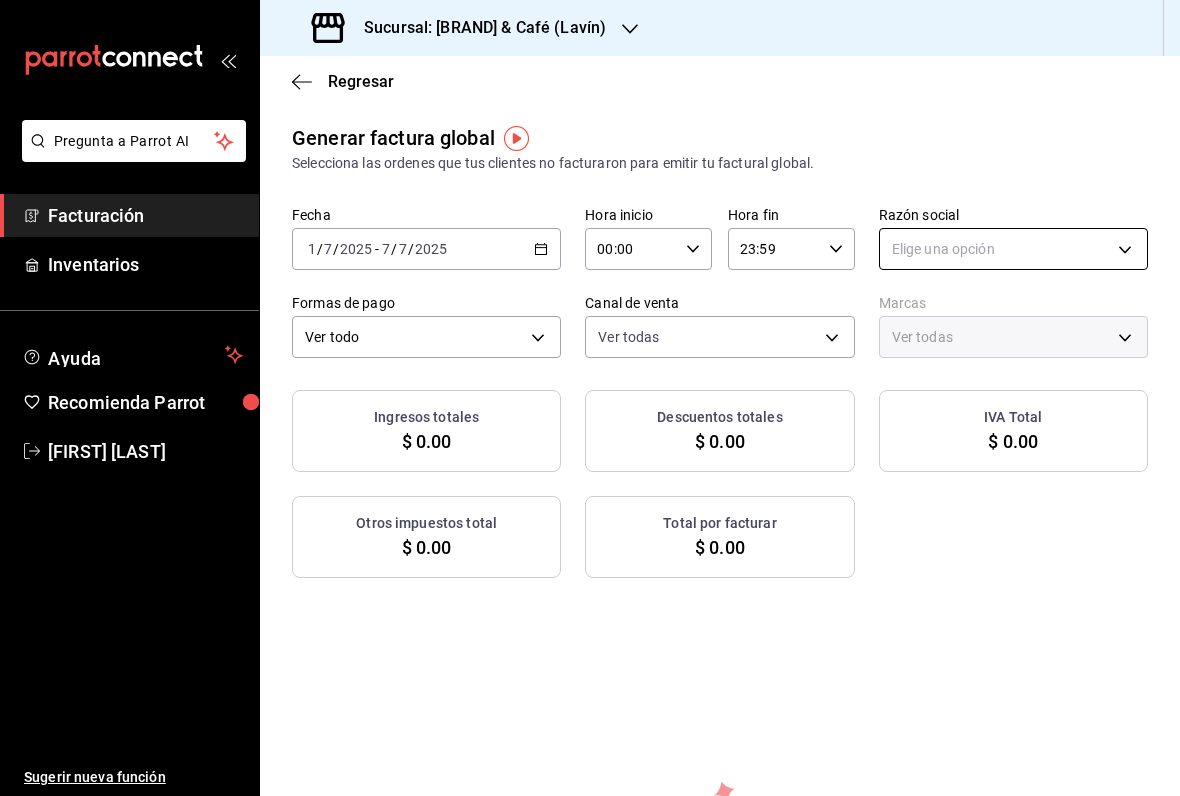 click on "Pregunta a Parrot AI Facturación   Inventarios   Ayuda Recomienda Parrot   [FIRST] [LAST]   Sugerir nueva función   Sucursal: Cimonni's  Bakery & Café (Lavín) Regresar Generar factura global Selecciona las ordenes que tus clientes no facturaron para emitir tu factural global. Fecha [DATE] 1 / [DATE] - [DATE] [DATE] Hora inicio 00:00 Hora inicio Hora fin 23:59 Hora fin Razón social Elige una opción Formas de pago Ver todo ALL Canal de venta Ver todas PARROT,UBER_EATS,RAPPI,DIDI_FOOD,ONLINE Marcas Ver todas Ingresos totales $ 0.00 Descuentos totales $ 0.00 IVA Total $ 0.00 Otros impuestos total $ 0.00 Total por facturar $ 0.00 No hay información que mostrar Pregunta a Parrot AI Facturación   Inventarios   Ayuda Recomienda Parrot   [FIRST] [LAST]   Sugerir nueva función   GANA 1 MES GRATIS EN TU SUSCRIPCIÓN AQUÍ Ver video tutorial Ir a video Visitar centro de ayuda ([PHONE]) soporte@parrotsoftware.io Visitar centro de ayuda ([PHONE]) soporte@parrotsoftware.io" at bounding box center (590, 398) 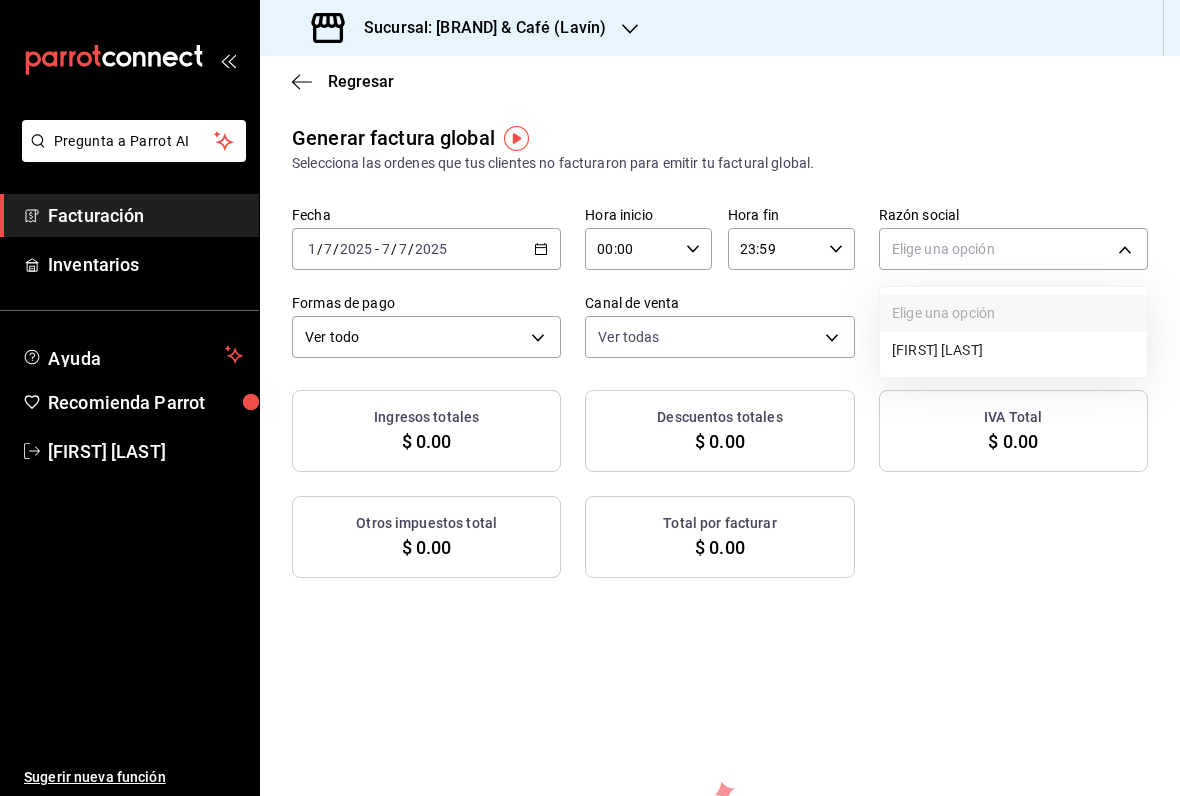 click on "[FIRST] [LAST]" at bounding box center (1013, 350) 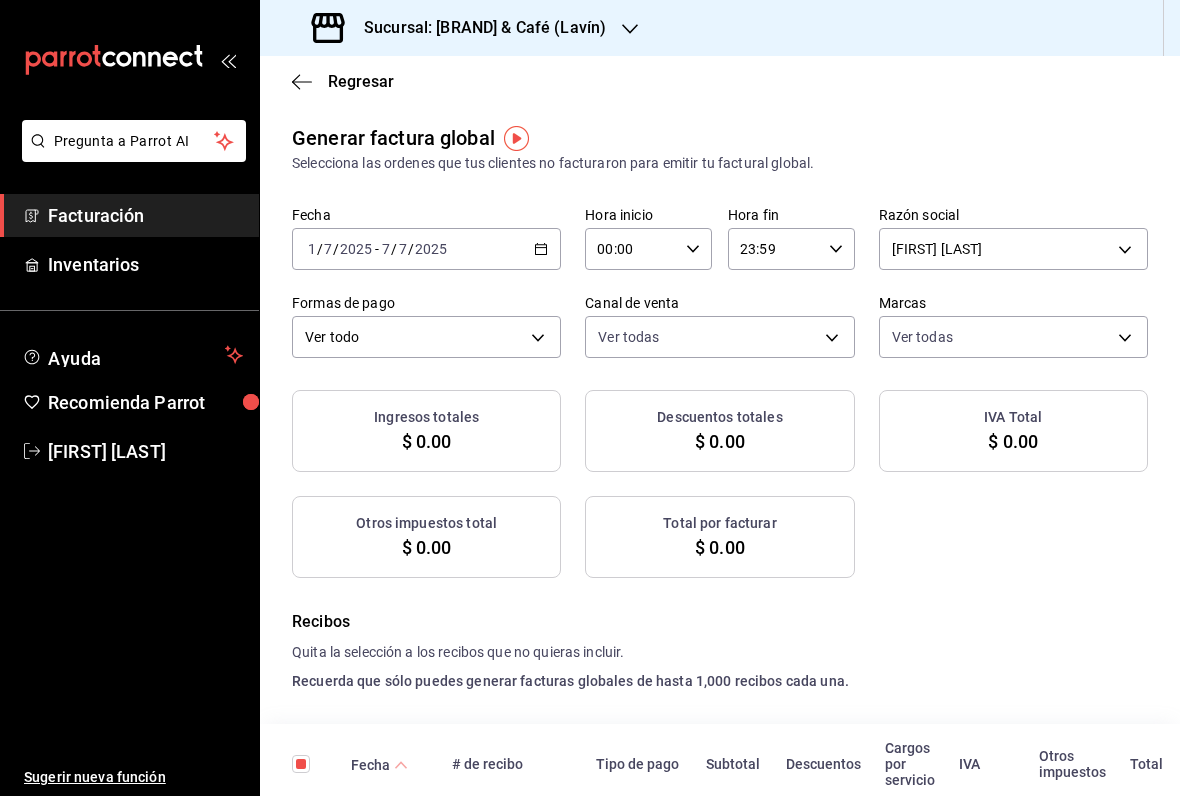 checkbox on "true" 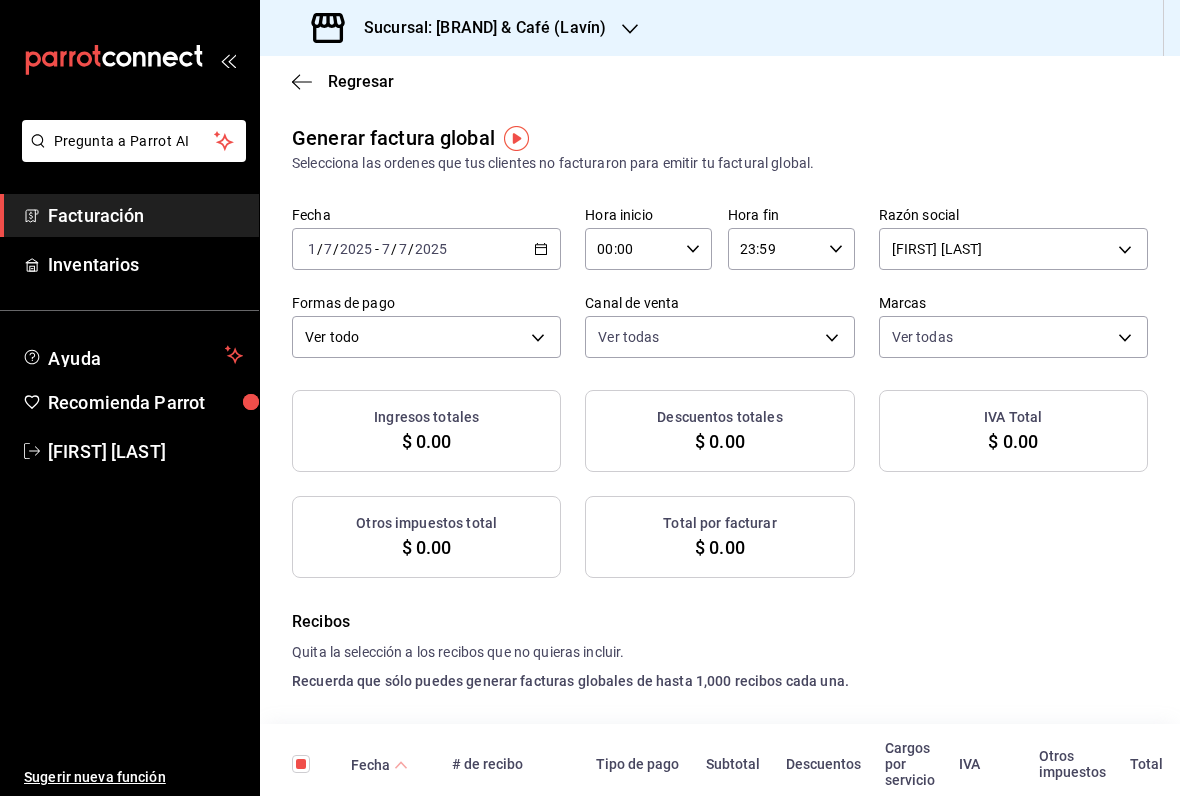 checkbox on "true" 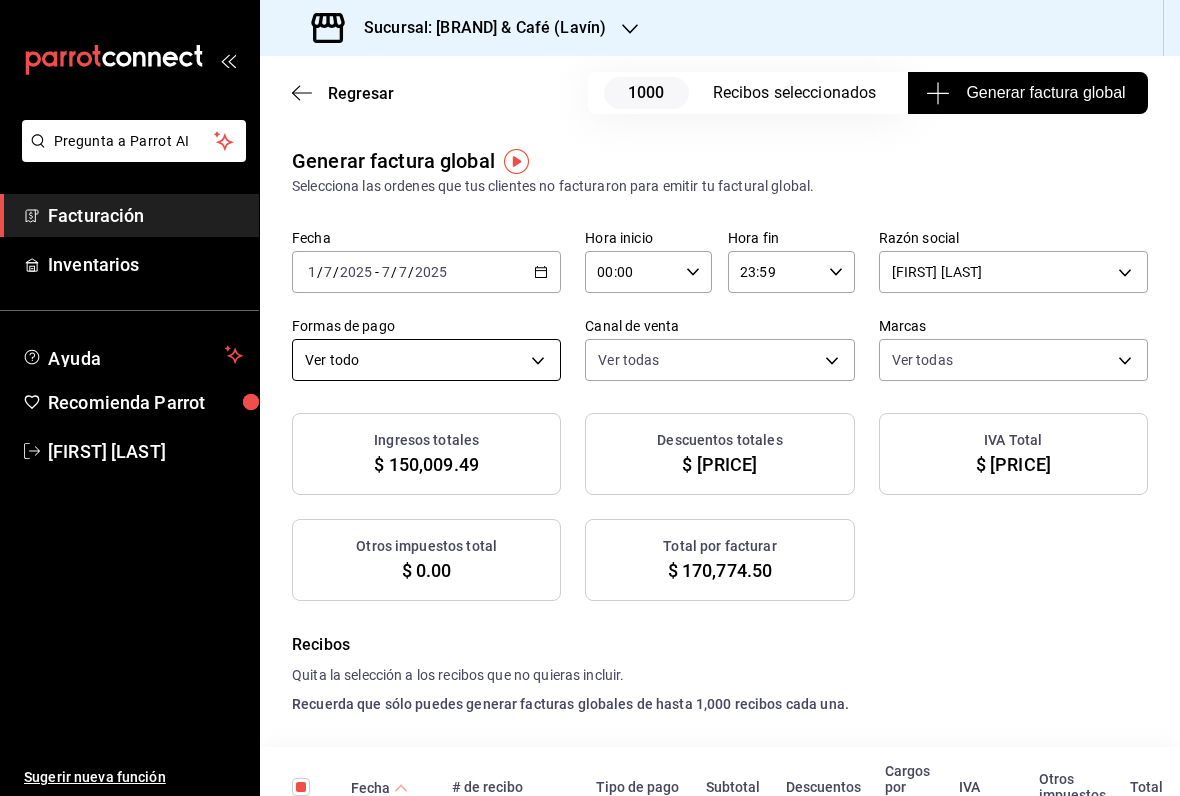 click on "Pregunta a Parrot AI Facturación   Inventarios   Ayuda Recomienda Parrot   [FIRST] [LAST]   Sugerir nueva función   Sucursal: Cimonni's  Bakery & Café (Lavín) Regresar 1000 Recibos seleccionados Generar factura global Generar factura global Selecciona las ordenes que tus clientes no facturaron para emitir tu factural global. Fecha 2025-07-01 1 / 7 / 2025 - 2025-07-07 7 / 7 / 2025 Hora inicio 00:00 Hora inicio Hora fin 23:59 Hora fin Razón social [FIRST] [LAST] [UUID] Formas de pago Ver todo ALL Canal de venta Ver todas PARROT,UBER_EATS,RAPPI,DIDI_FOOD,ONLINE Marcas Ver todas [UUID] Ingresos totales $ 150,009.49 Descuentos totales $ 1,115.50 IVA Total $ 20,765.01 Otros impuestos total $ 0.00 Total por facturar $ 170,774.50 Recibos Quita la selección a los recibos que no quieras incluir. Recuerda que sólo puedes generar facturas globales de hasta 1,000 recibos cada una. Fecha # de recibo Tipo de pago Subtotal Descuentos IVA Total Tarjeta" at bounding box center [590, 398] 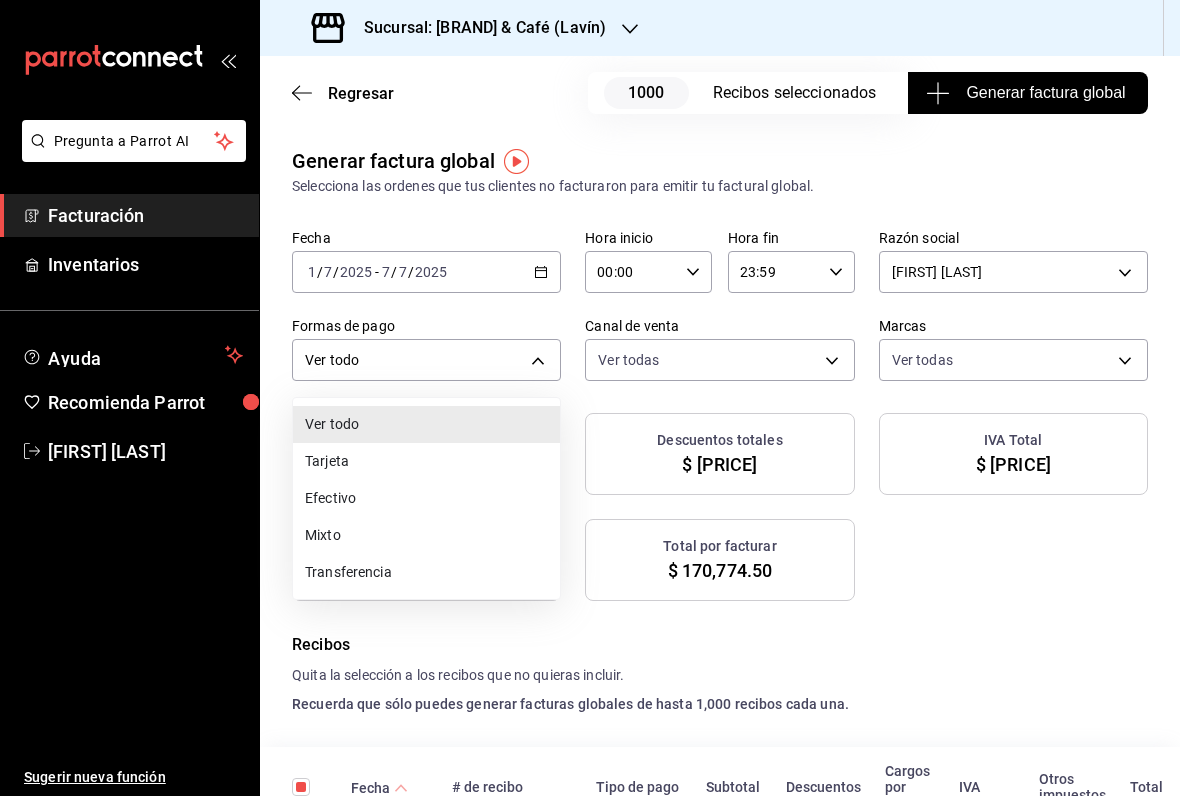 click on "Efectivo" at bounding box center (426, 498) 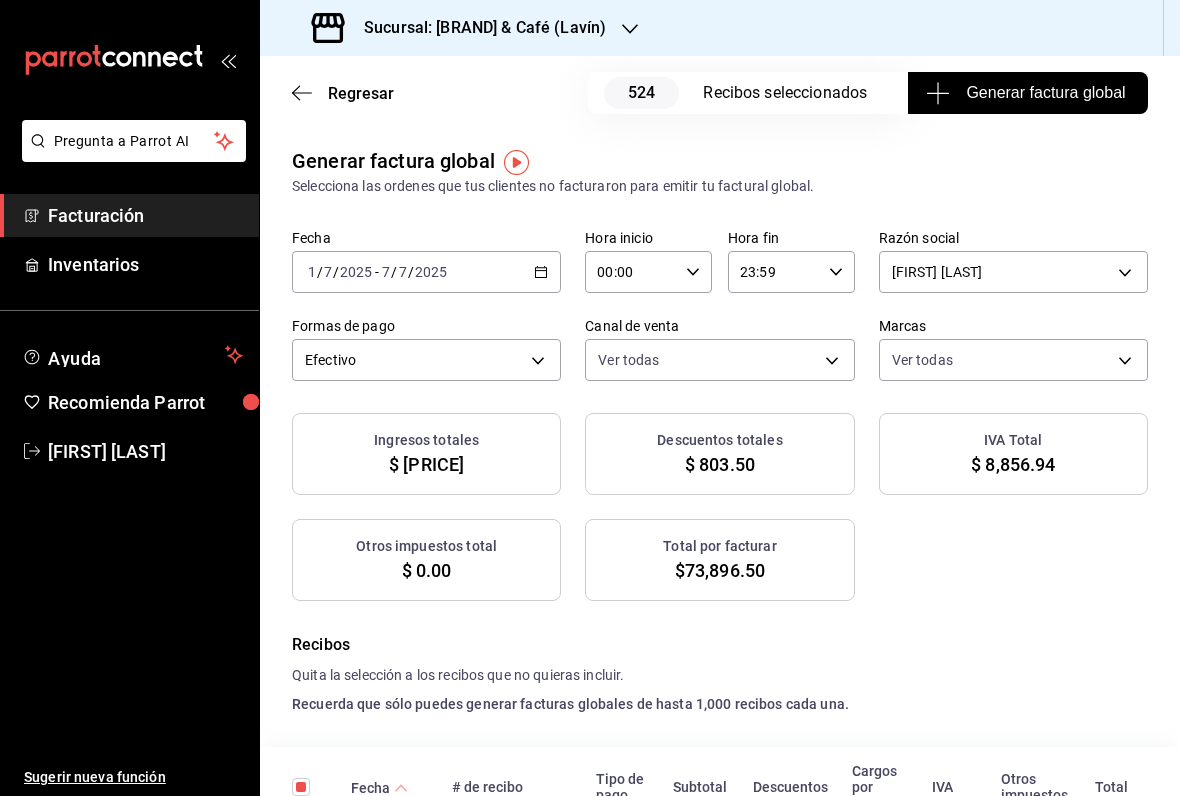 scroll, scrollTop: 0, scrollLeft: 0, axis: both 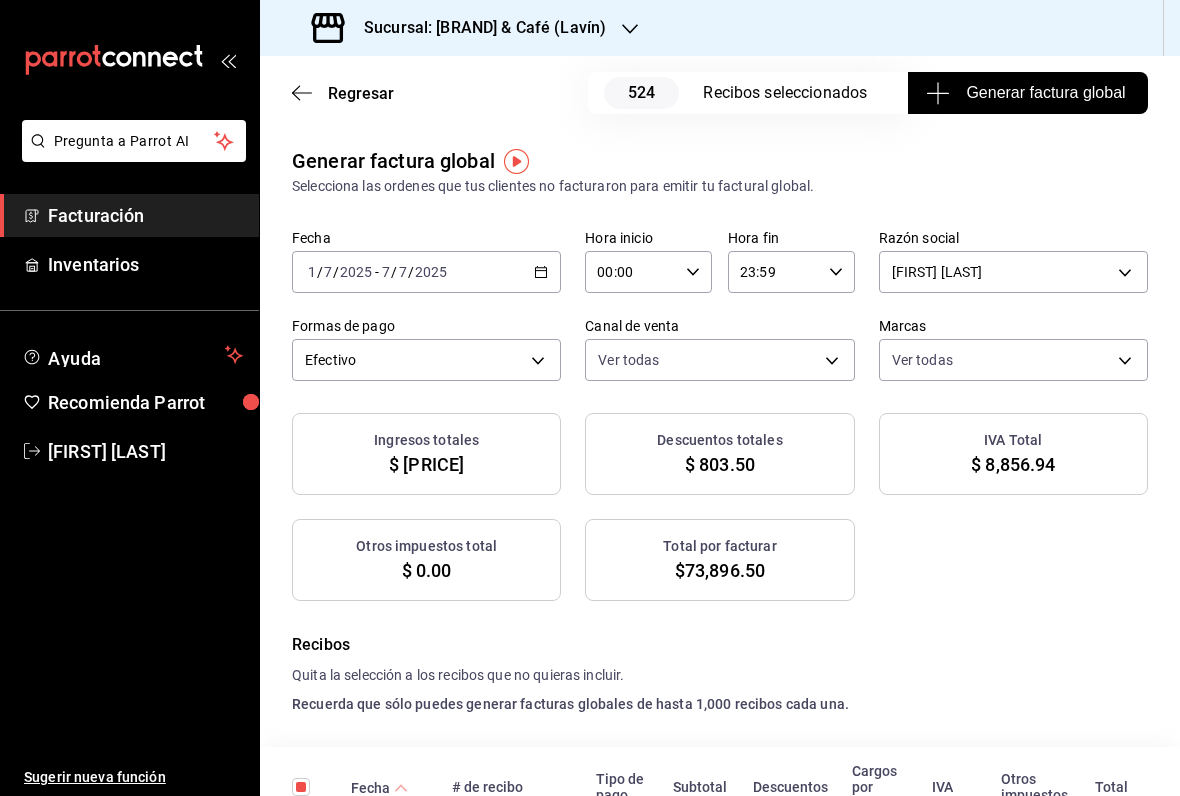 click on "Generar factura global" at bounding box center [1027, 93] 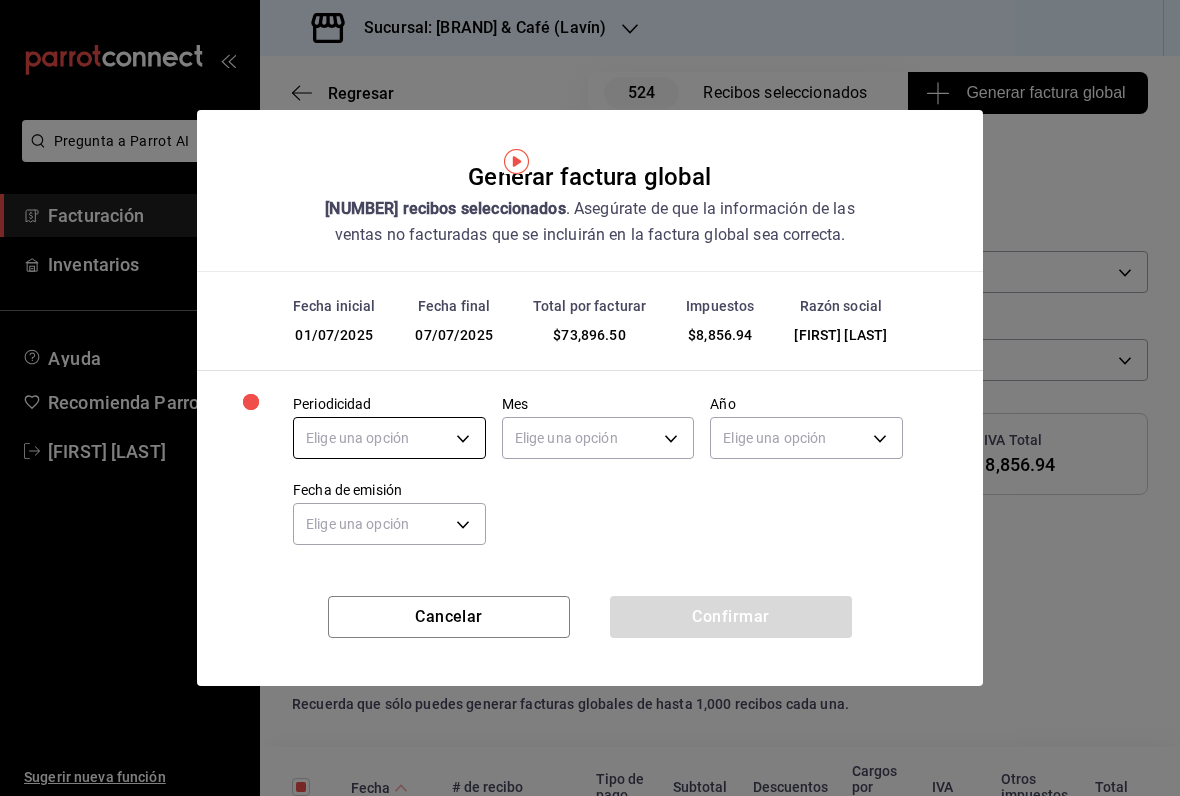 click on "Pregunta a Parrot AI Facturación   Inventarios   Ayuda Recomienda Parrot   [FIRST] [LAST]   Sugerir nueva función   Sucursal: Cimonni's  Bakery & Café (Lavín) Regresar 524 Recibos seleccionados Generar factura global Generar factura global Selecciona las ordenes que tus clientes no facturaron para emitir tu factural global. Fecha 2025-07-01 1 / 7 / 2025 - 2025-07-07 7 / 7 / 2025 Hora inicio 00:00 Hora inicio Hora fin 23:59 Hora fin Razón social [FIRST] [LAST] [UUID] Formas de pago Efectivo CASH Canal de venta Ver todas PARROT,UBER_EATS,RAPPI,DIDI_FOOD,ONLINE Marcas Ver todas [UUID] Ingresos totales $ 65,039.56 Descuentos totales $ 803.50 IVA Total $ 8,856.94 Otros impuestos total $ 0.00 Total por facturar $ 73,896.50 Recibos Quita la selección a los recibos que no quieras incluir. Recuerda que sólo puedes generar facturas globales de hasta 1,000 recibos cada una. Fecha # de recibo Tipo de pago Subtotal Descuentos Cargos por servicio IVA" at bounding box center (590, 398) 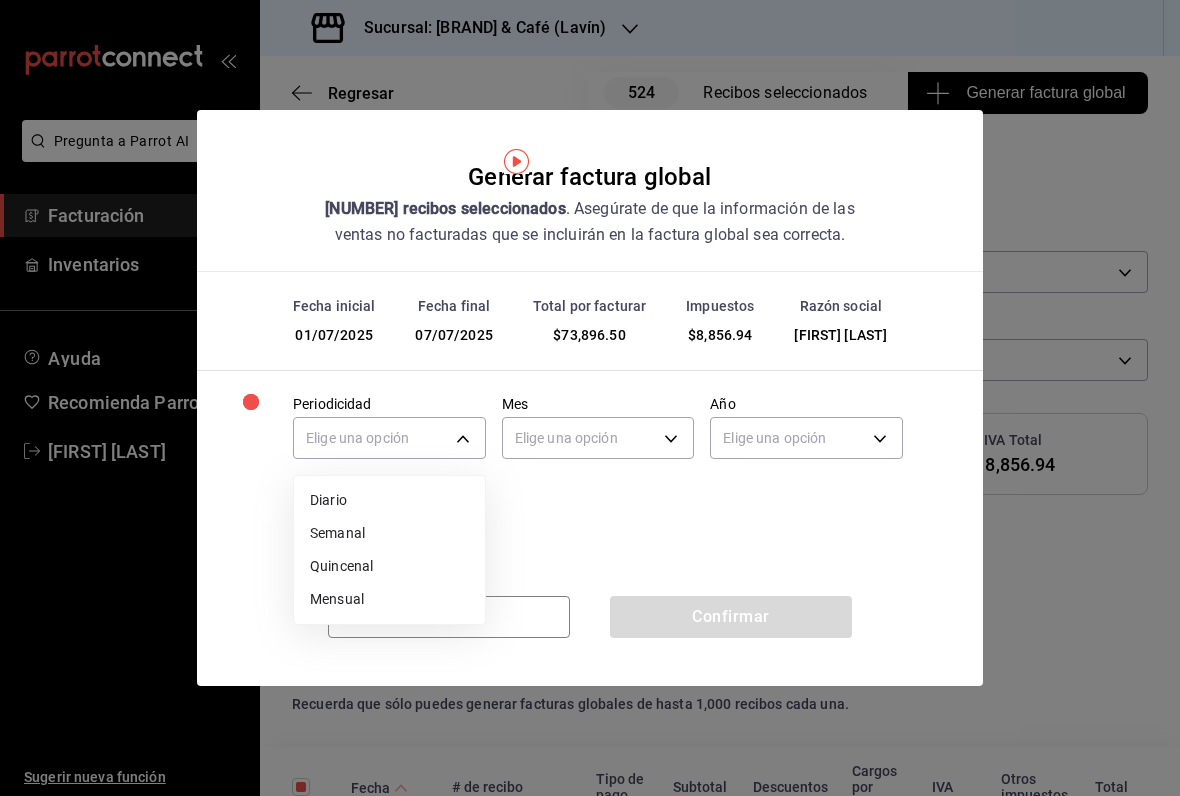 click on "Mensual" at bounding box center (389, 599) 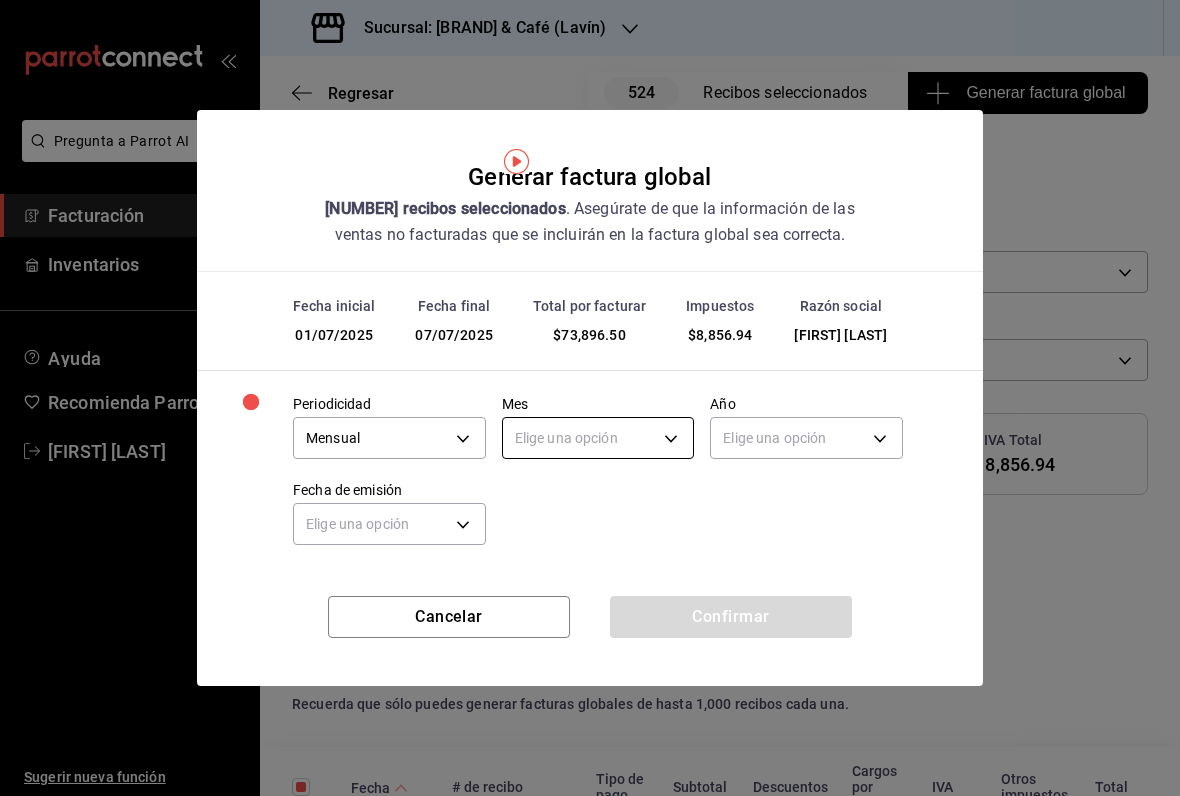 click on "Pregunta a Parrot AI Facturación   Inventarios   Ayuda Recomienda Parrot   [FIRST] [LAST]   Sugerir nueva función   Sucursal: Cimonni's  Bakery & Café (Lavín) Regresar 524 Recibos seleccionados Generar factura global Generar factura global Selecciona las ordenes que tus clientes no facturaron para emitir tu factural global. Fecha 2025-07-01 1 / 7 / 2025 - 2025-07-07 7 / 7 / 2025 Hora inicio 00:00 Hora inicio Hora fin 23:59 Hora fin Razón social [FIRST] [LAST] [UUID] Formas de pago Efectivo CASH Canal de venta Ver todas PARROT,UBER_EATS,RAPPI,DIDI_FOOD,ONLINE Marcas Ver todas [UUID] Ingresos totales $ 65,039.56 Descuentos totales $ 803.50 IVA Total $ 8,856.94 Otros impuestos total $ 0.00 Total por facturar $ 73,896.50 Recibos Quita la selección a los recibos que no quieras incluir. Recuerda que sólo puedes generar facturas globales de hasta 1,000 recibos cada una. Fecha # de recibo Tipo de pago Subtotal Descuentos Cargos por servicio IVA" at bounding box center (590, 398) 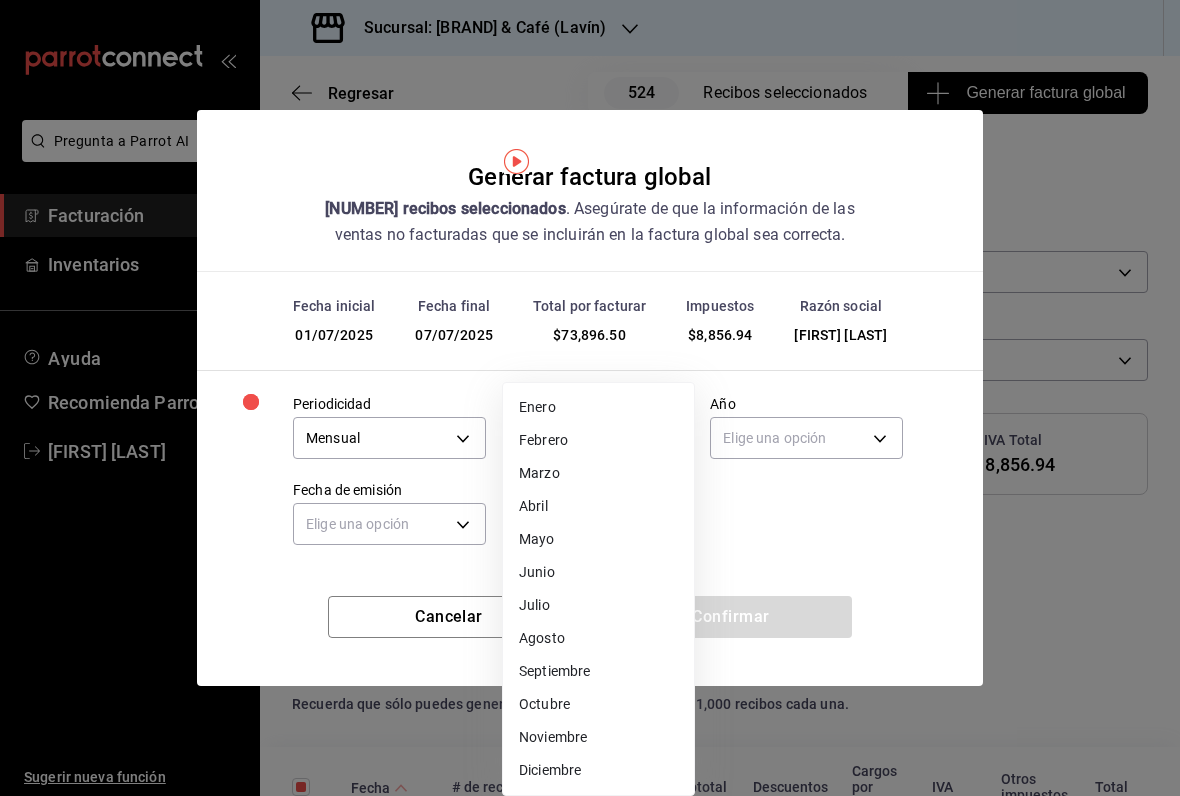 click on "Julio" at bounding box center [598, 605] 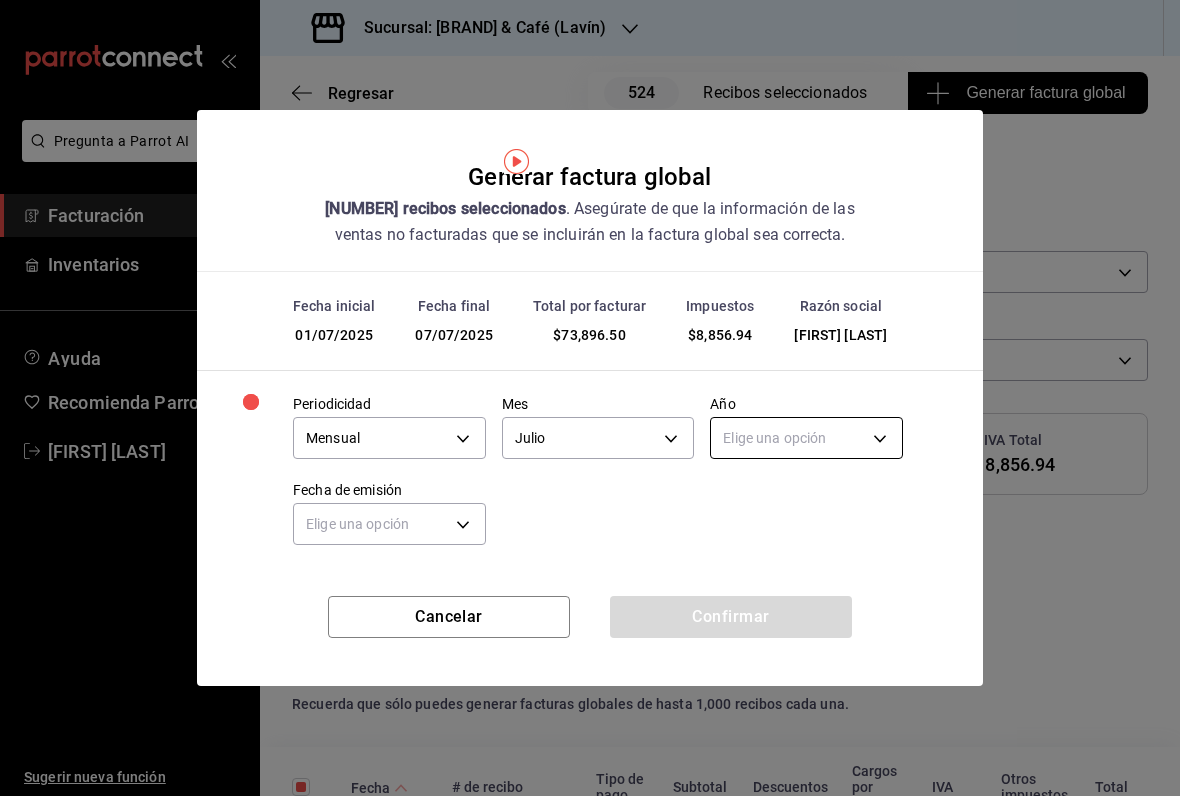 click on "Pregunta a Parrot AI Facturación   Inventarios   Ayuda Recomienda Parrot   [FIRST] [LAST]   Sugerir nueva función   Sucursal: Cimonni's  Bakery & Café (Lavín) Regresar 524 Recibos seleccionados Generar factura global Generar factura global Selecciona las ordenes que tus clientes no facturaron para emitir tu factural global. Fecha 2025-07-01 1 / 7 / 2025 - 2025-07-07 7 / 7 / 2025 Hora inicio 00:00 Hora inicio Hora fin 23:59 Hora fin Razón social [FIRST] [LAST] [UUID] Formas de pago Efectivo CASH Canal de venta Ver todas PARROT,UBER_EATS,RAPPI,DIDI_FOOD,ONLINE Marcas Ver todas [UUID] Ingresos totales $ 65,039.56 Descuentos totales $ 803.50 IVA Total $ 8,856.94 Otros impuestos total $ 0.00 Total por facturar $ 73,896.50 Recibos Quita la selección a los recibos que no quieras incluir. Recuerda que sólo puedes generar facturas globales de hasta 1,000 recibos cada una. Fecha # de recibo Tipo de pago Subtotal Descuentos Cargos por servicio IVA" at bounding box center [590, 398] 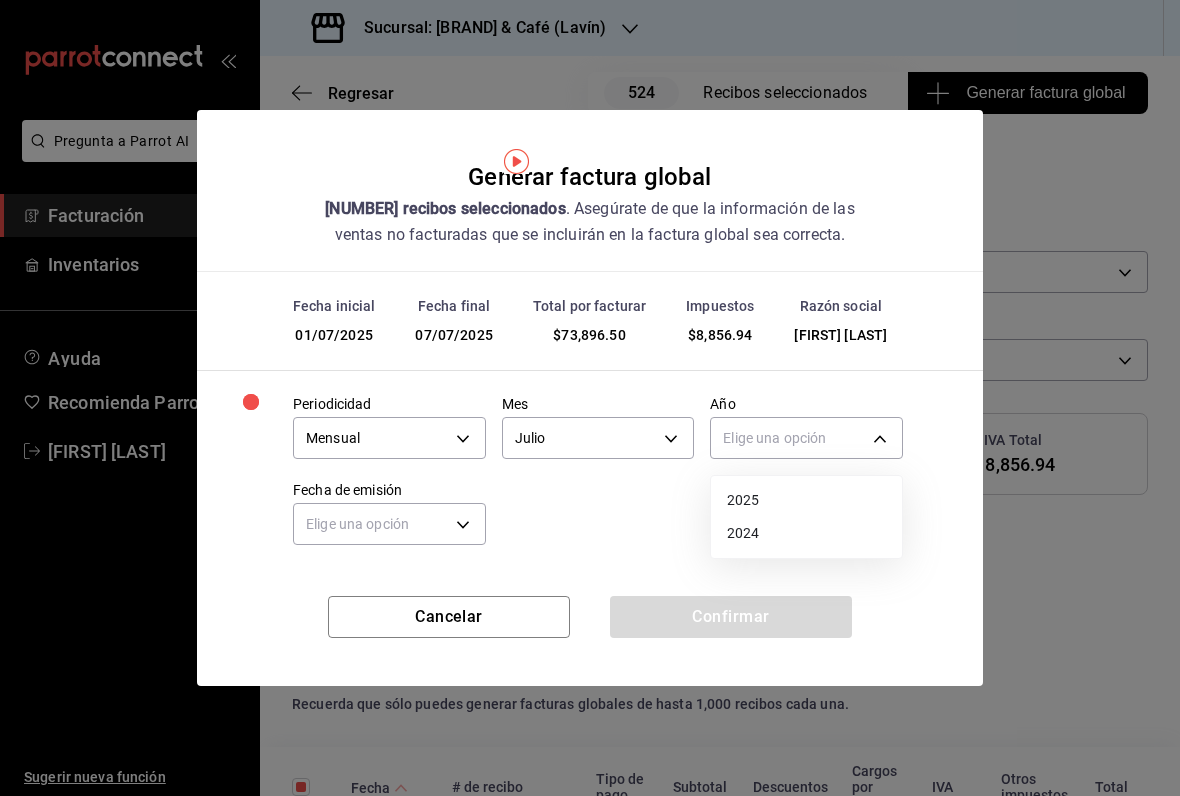 click on "2025" at bounding box center [806, 500] 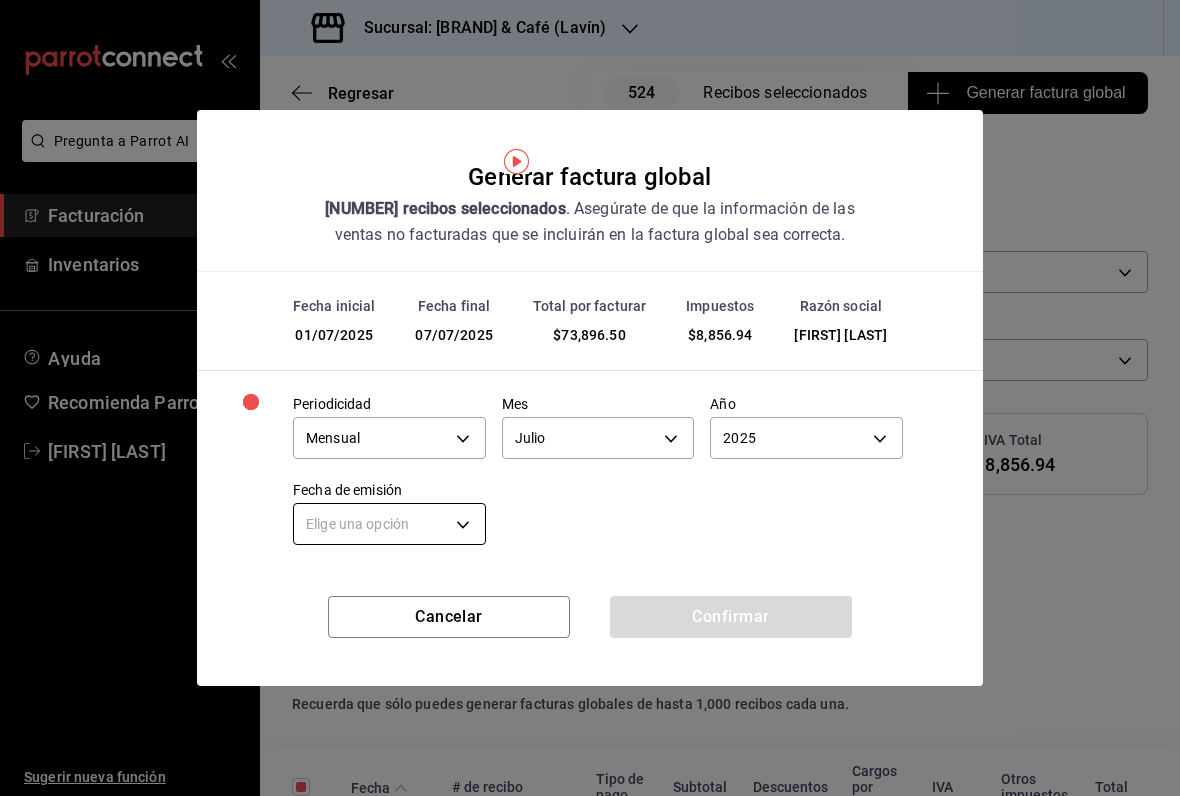 click on "Pregunta a Parrot AI Facturación   Inventarios   Ayuda Recomienda Parrot   [FIRST] [LAST]   Sugerir nueva función   Sucursal: Cimonni's  Bakery & Café (Lavín) Regresar 524 Recibos seleccionados Generar factura global Generar factura global Selecciona las ordenes que tus clientes no facturaron para emitir tu factural global. Fecha 2025-07-01 1 / 7 / 2025 - 2025-07-07 7 / 7 / 2025 Hora inicio 00:00 Hora inicio Hora fin 23:59 Hora fin Razón social [FIRST] [LAST] [UUID] Formas de pago Efectivo CASH Canal de venta Ver todas PARROT,UBER_EATS,RAPPI,DIDI_FOOD,ONLINE Marcas Ver todas [UUID] Ingresos totales $ 65,039.56 Descuentos totales $ 803.50 IVA Total $ 8,856.94 Otros impuestos total $ 0.00 Total por facturar $ 73,896.50 Recibos Quita la selección a los recibos que no quieras incluir. Recuerda que sólo puedes generar facturas globales de hasta 1,000 recibos cada una. Fecha # de recibo Tipo de pago Subtotal Descuentos Cargos por servicio IVA" at bounding box center [590, 398] 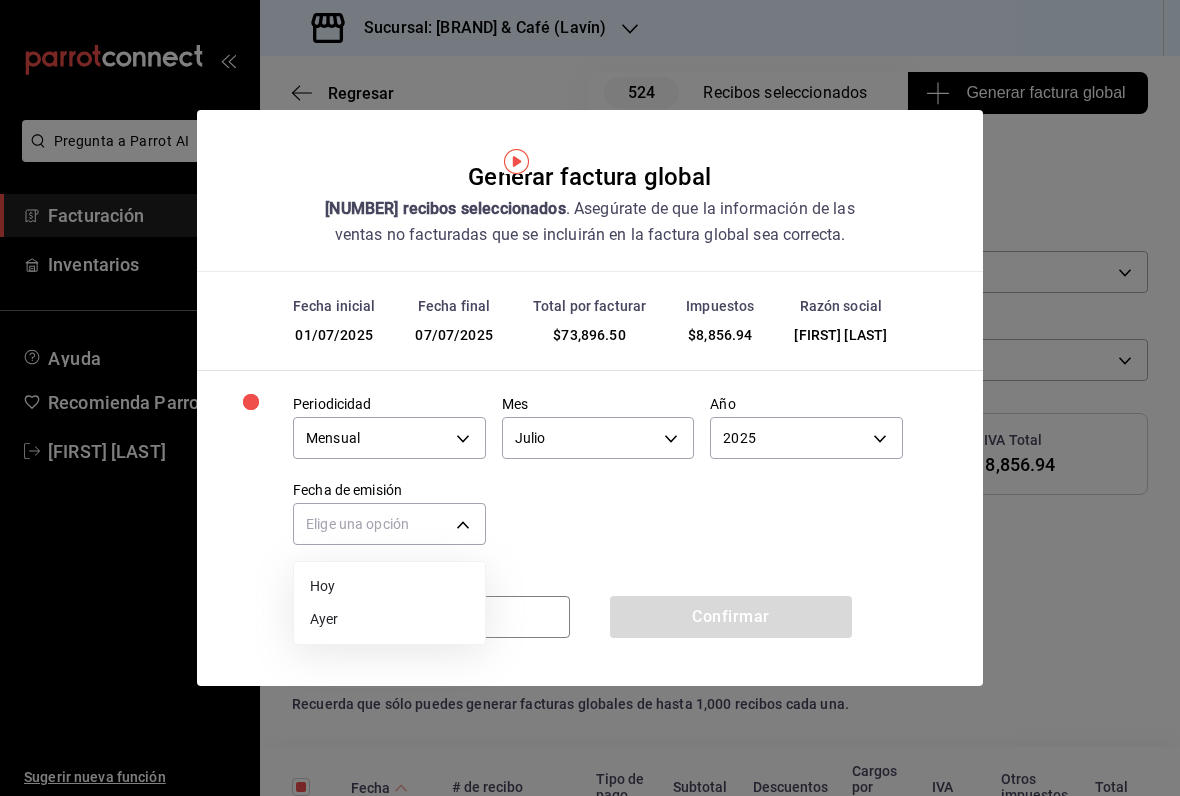 click on "Ayer" at bounding box center [389, 619] 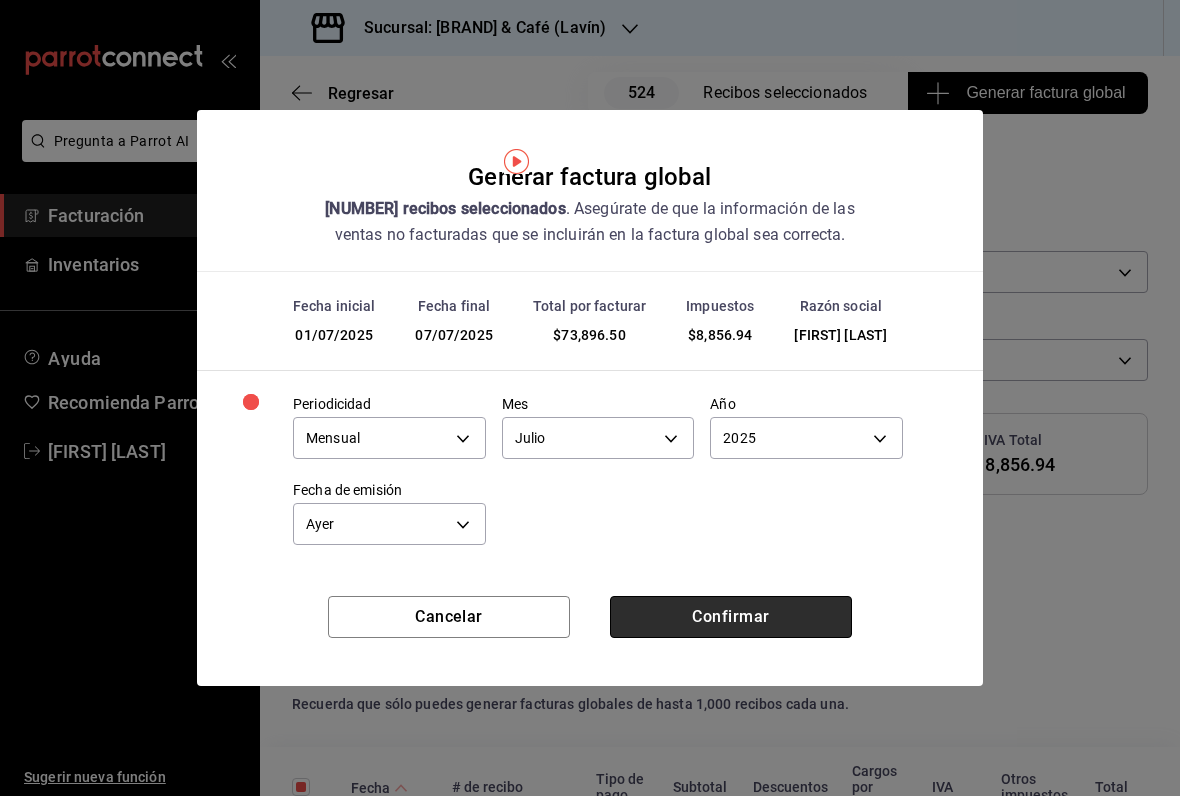 click on "Confirmar" at bounding box center (731, 617) 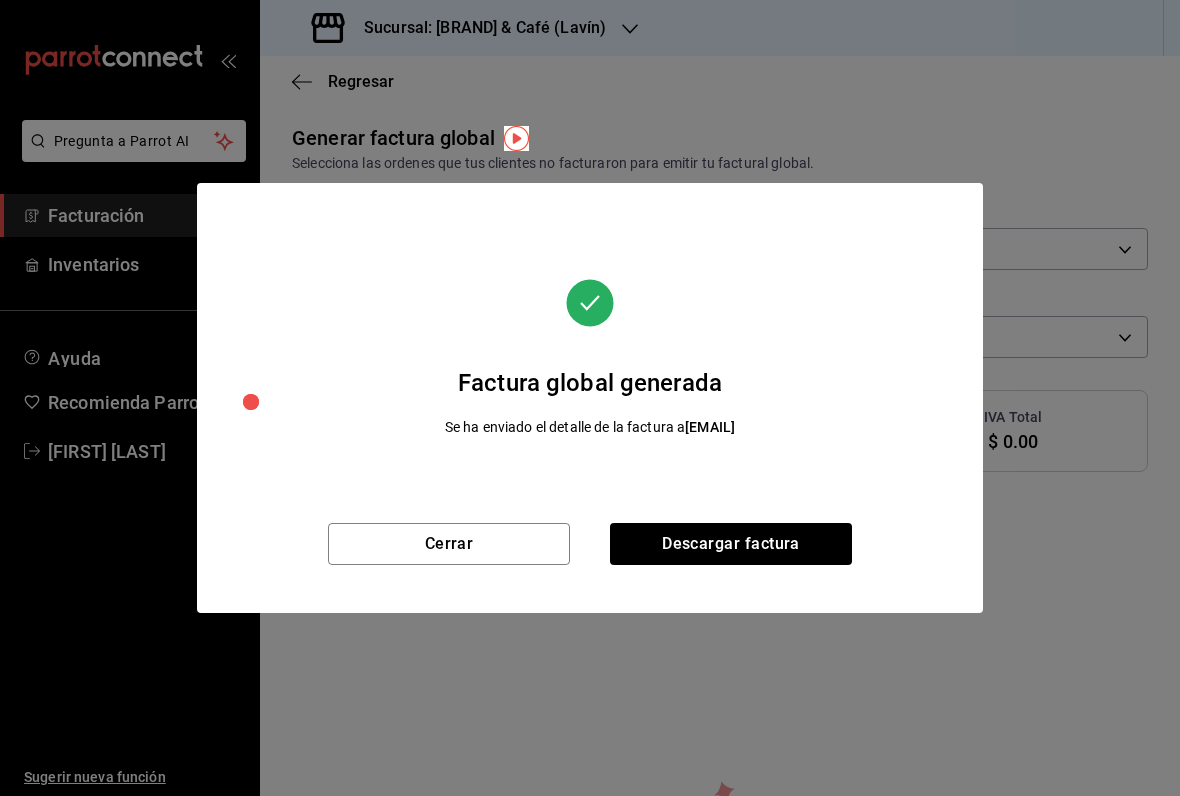 click on "Factura global generada Se ha enviado el detalle de la factura a  [EMAIL]" at bounding box center (590, 353) 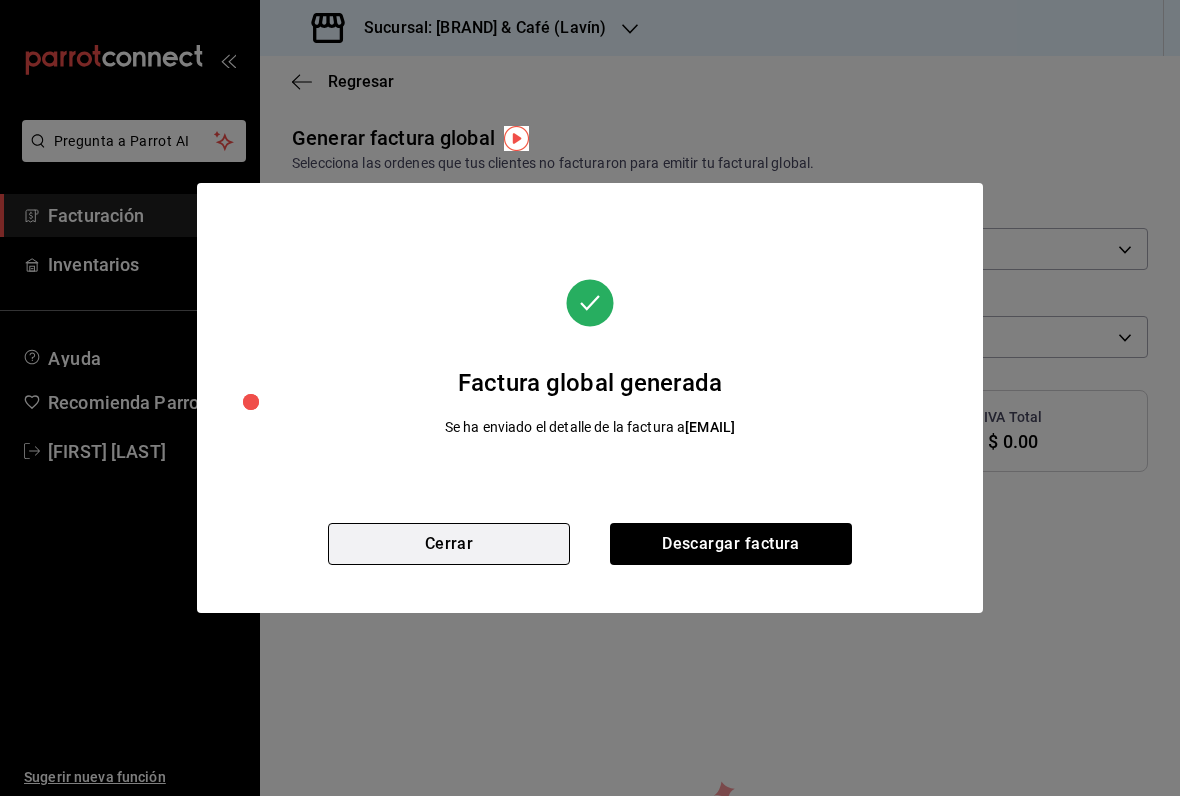 click on "Cerrar" at bounding box center (449, 544) 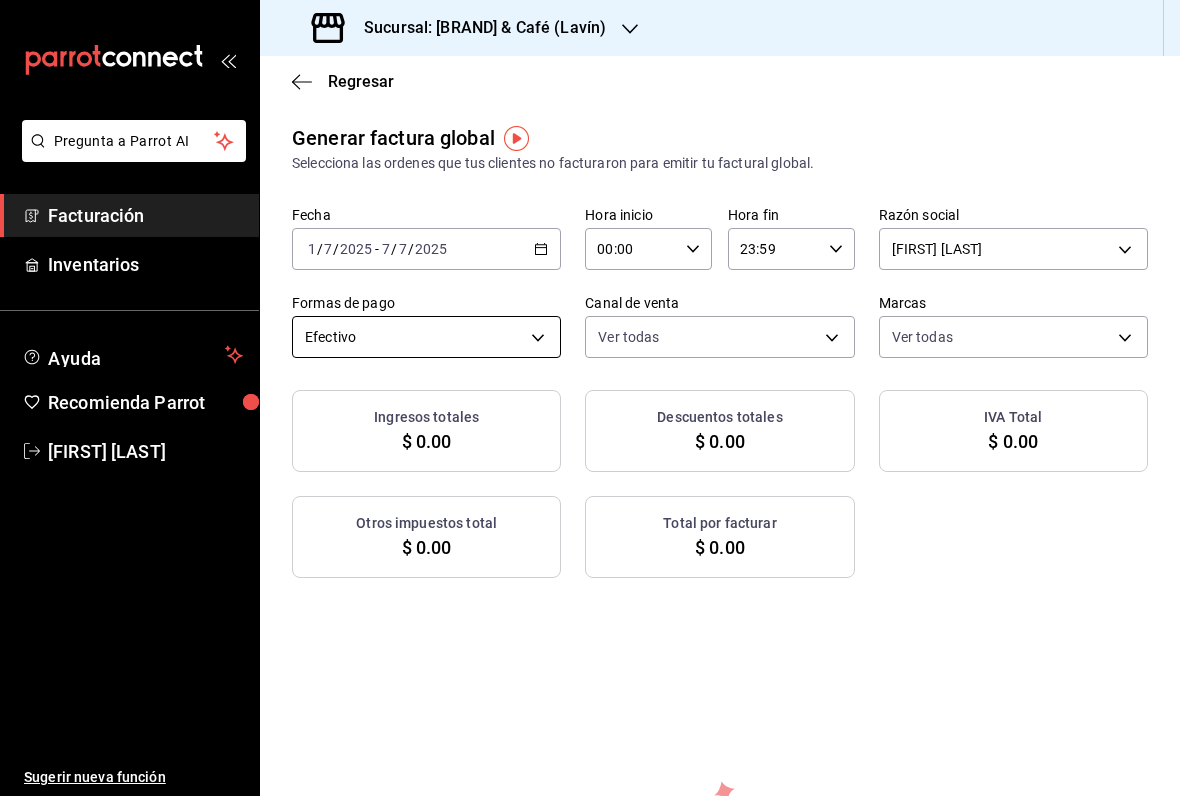 click on "Pregunta a Parrot AI Facturación   Inventarios   Ayuda Recomienda Parrot   [FIRST] [LAST]   Sugerir nueva función   Sucursal: Cimonni's  Bakery & Café (Lavín) Regresar Generar factura global Selecciona las ordenes que tus clientes no facturaron para emitir tu factural global. Fecha 2025-07-01 1 / 7 / 2025 - 2025-07-07 7 / 7 / 2025 Hora inicio 00:00 Hora inicio Hora fin 23:59 Hora fin Razón social [FIRST] [LAST] [UUID] Formas de pago Efectivo CASH Canal de venta Ver todas PARROT,UBER_EATS,RAPPI,DIDI_FOOD,ONLINE Marcas Ver todas [UUID] Ingresos totales $ 0.00 Descuentos totales $ 0.00 IVA Total $ 0.00 Otros impuestos total $ 0.00 Total por facturar $ 0.00 No hay información que mostrar Pregunta a Parrot AI Facturación   Inventarios   Ayuda Recomienda Parrot   [FIRST] [LAST]   Sugerir nueva función   GANA 1 MES GRATIS EN TU SUSCRIPCIÓN AQUÍ Ver video tutorial Ir a video Visitar centro de ayuda [PHONE] soporte@example.com" at bounding box center [590, 398] 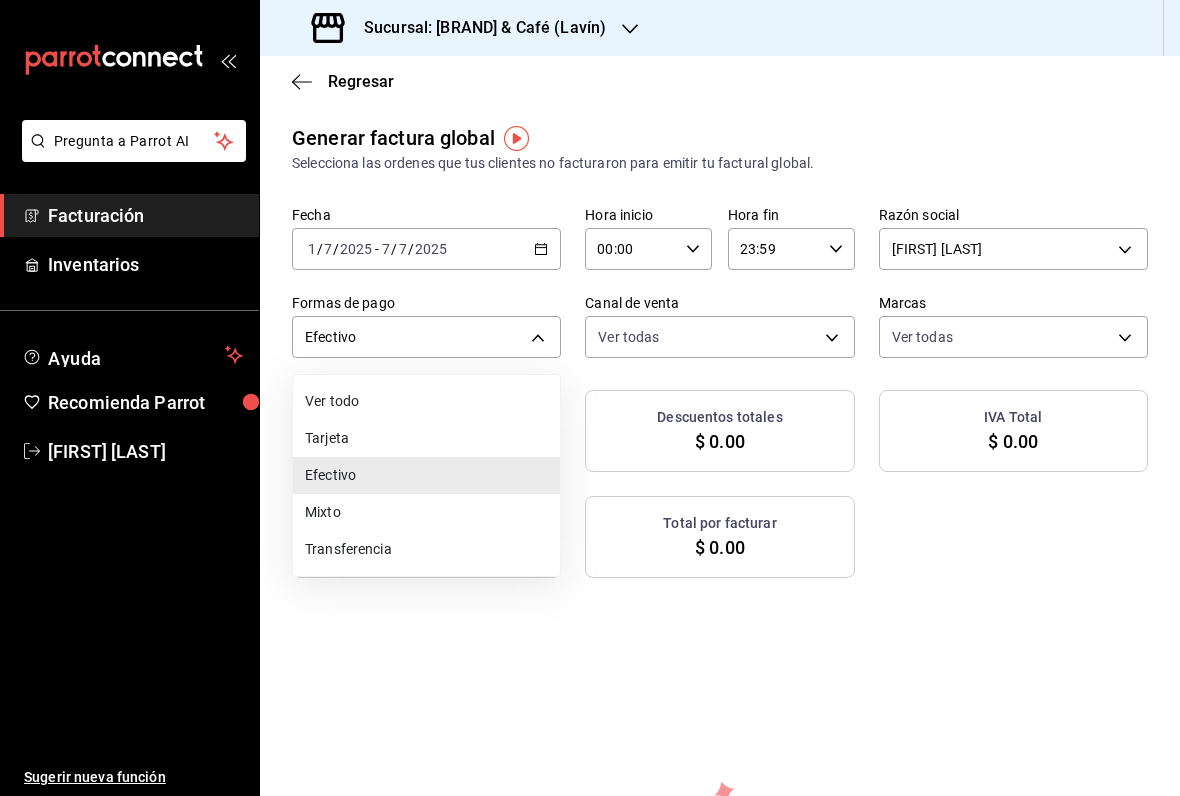 click on "Tarjeta" at bounding box center [426, 438] 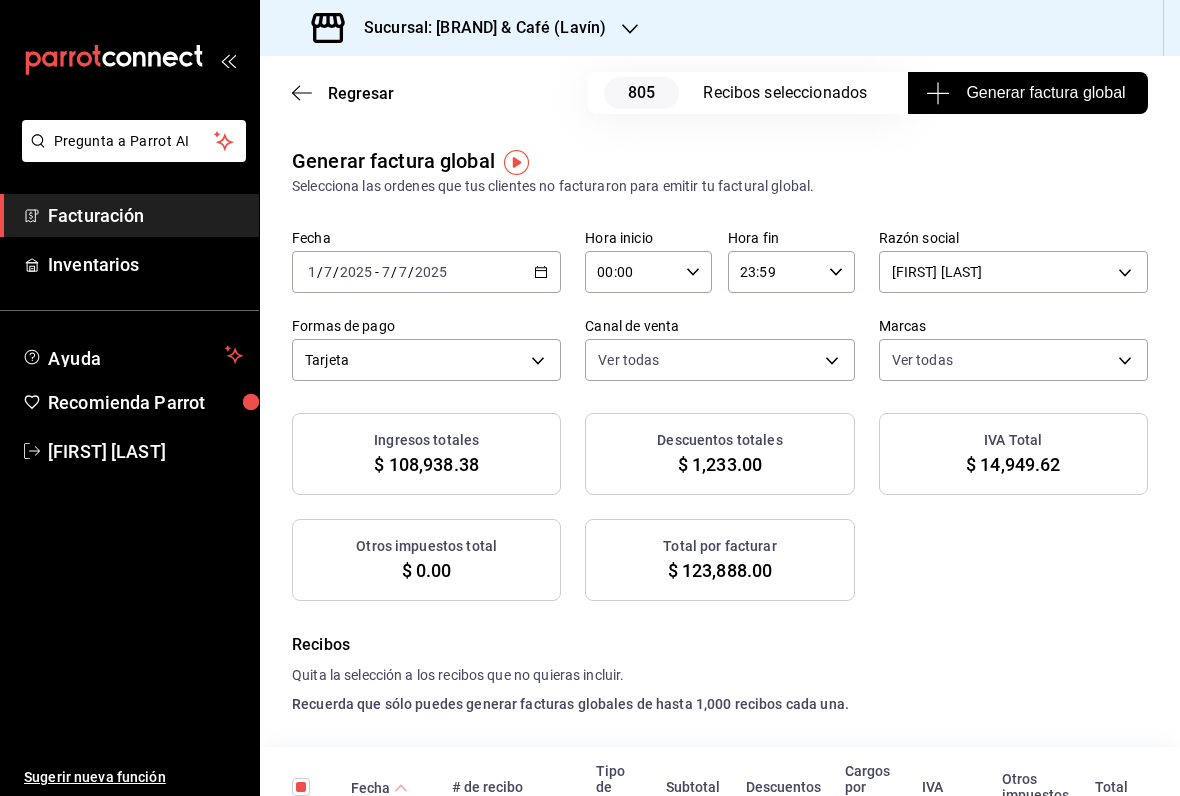 scroll, scrollTop: 0, scrollLeft: 0, axis: both 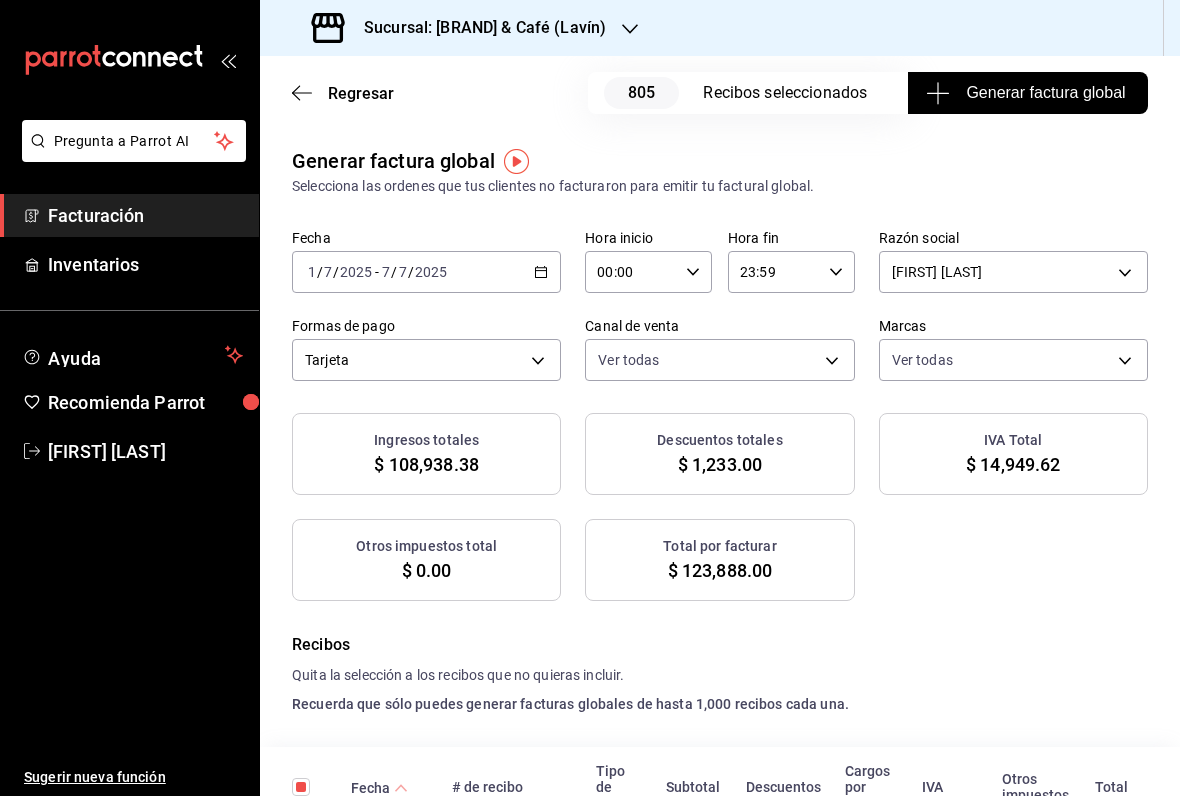 click 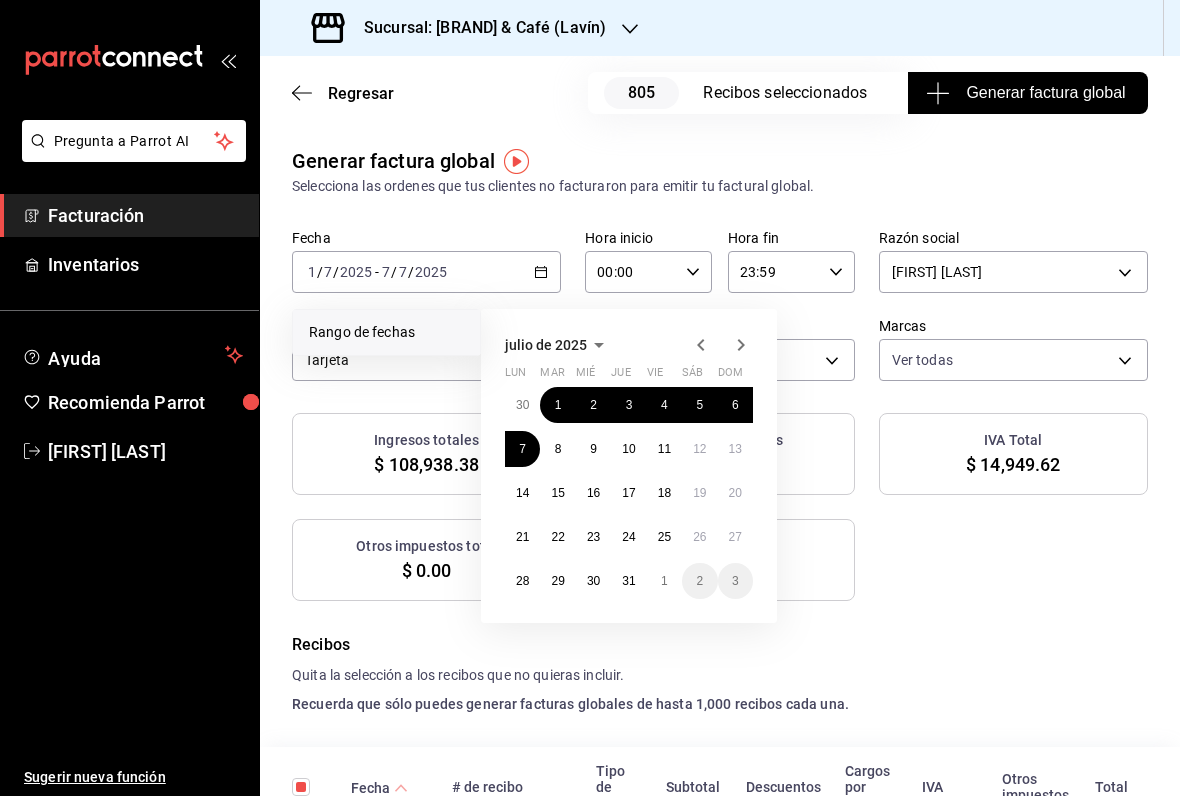 click on "1" at bounding box center (557, 405) 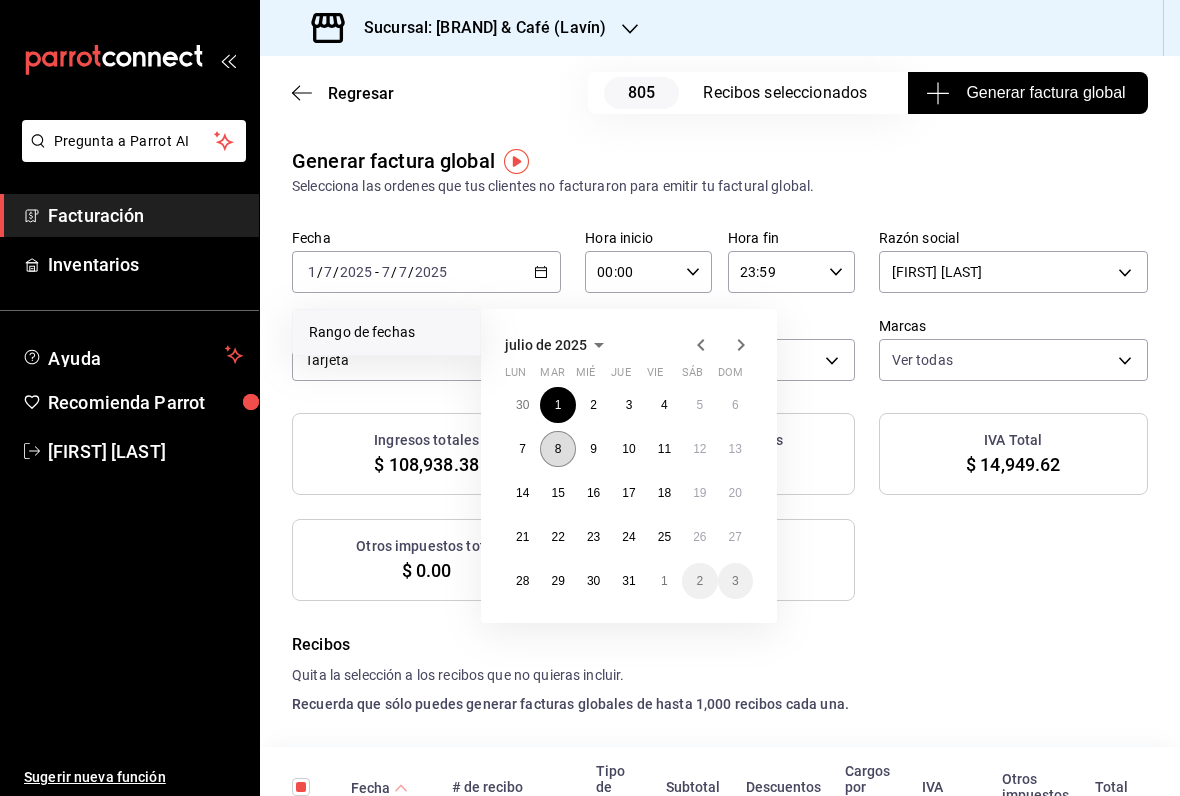 click on "8" at bounding box center [557, 449] 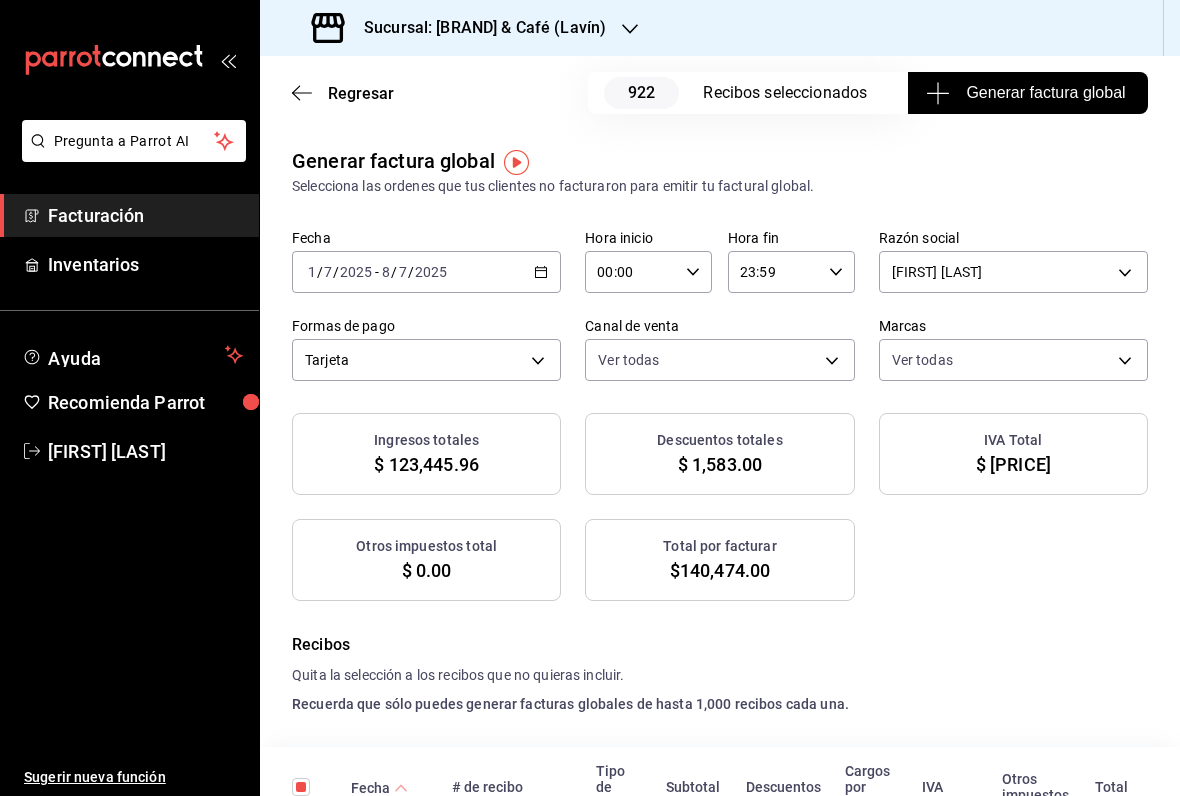 scroll, scrollTop: 0, scrollLeft: 0, axis: both 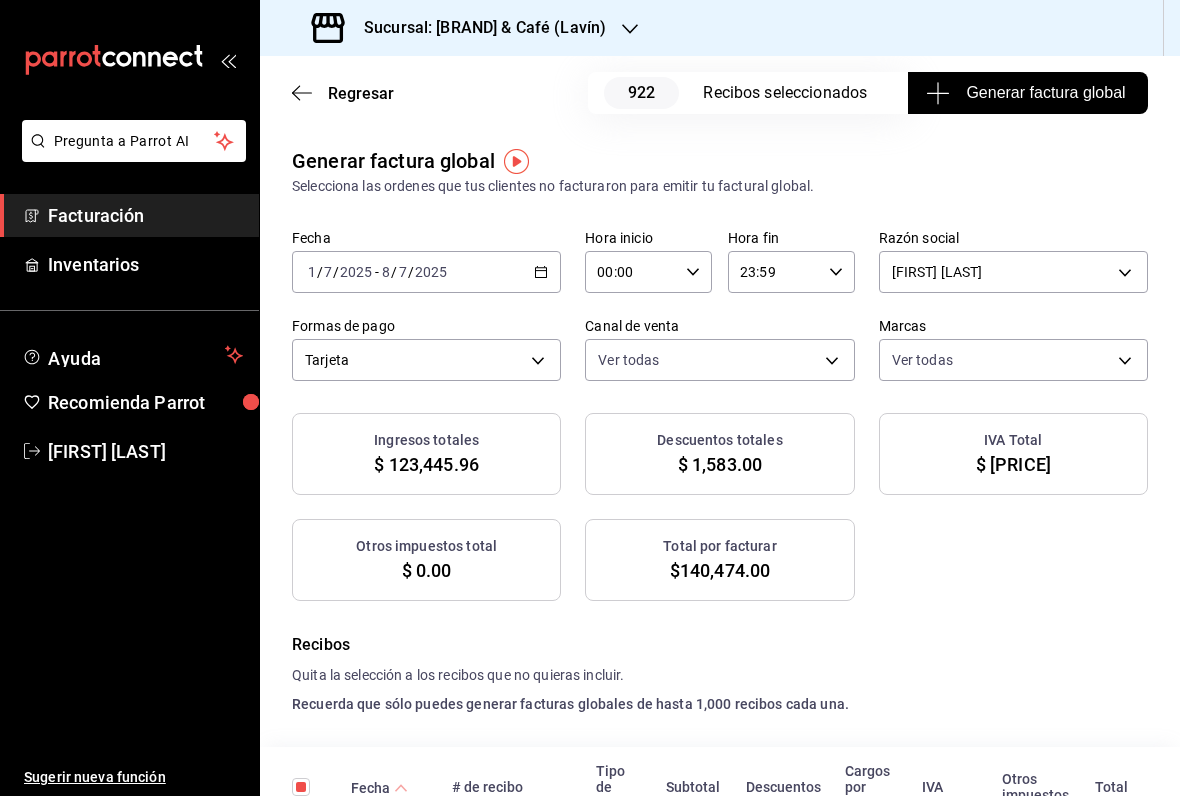 click on "Generar factura global" at bounding box center (1027, 93) 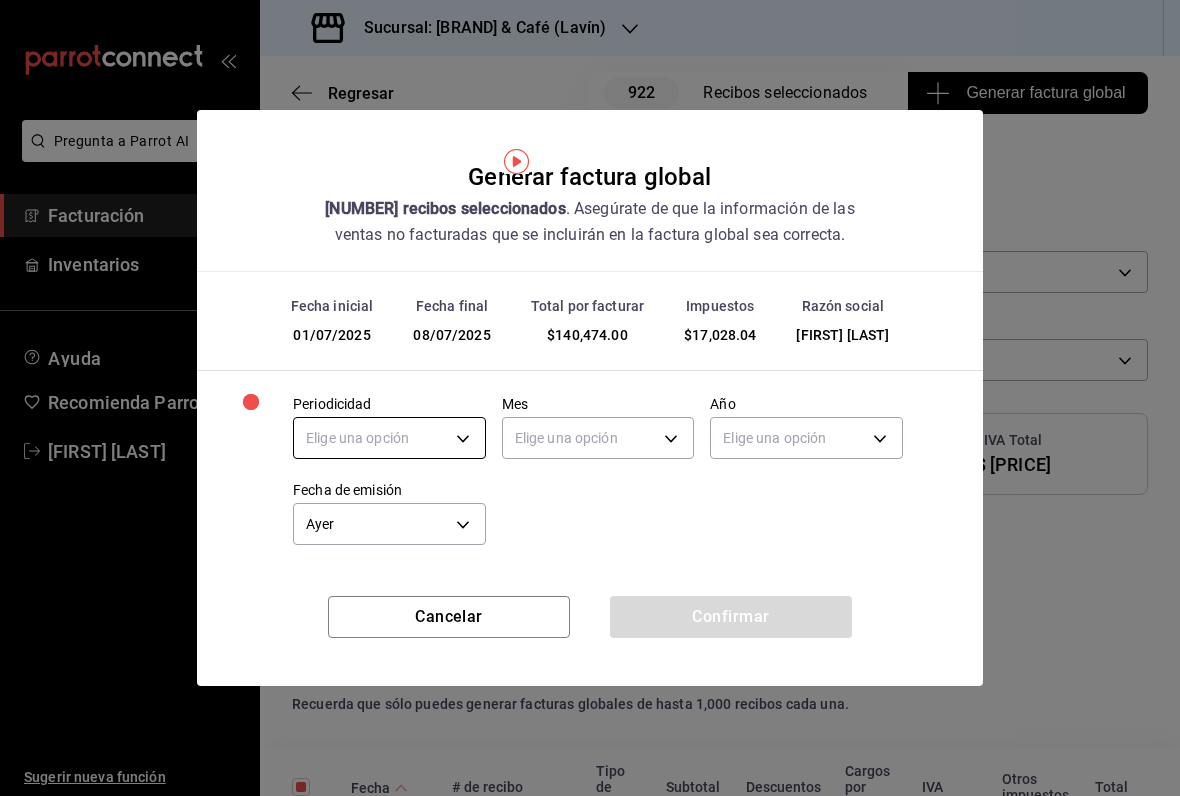 click on "Pregunta a Parrot AI Facturación   Inventarios   Ayuda Recomienda Parrot   [FIRST] [LAST]   Sugerir nueva función   Sucursal: Cimonni's  Bakery & Café (Lavín) Regresar 922 Recibos seleccionados Generar factura global Generar factura global Selecciona las ordenes que tus clientes no facturaron para emitir tu factural global. Fecha [DATE] 1 / 7 / [YEAR] - [DATE] 8 / 7 / [YEAR] Hora inicio 00:00 Hora inicio Hora fin 23:59 Hora fin Razón social [FIRST] [LAST] [UUID] Formas de pago Tarjeta CARD Canal de venta Ver todas PARROT,UBER_EATS,RAPPI,DIDI_FOOD,ONLINE Marcas Ver todas [UUID] Ingresos totales $ 123,445.96 Descuentos totales $ 1,583.00 IVA Total $ 17,028.04 Otros impuestos total $ 0.00 Total por facturar $ 140,474.00 Recibos Quita la selección a los recibos que no quieras incluir. Recuerda que sólo puedes generar facturas globales de hasta 1,000 recibos cada una. Fecha # de recibo Tipo de pago Subtotal Descuentos Cargos por servicio" at bounding box center (590, 398) 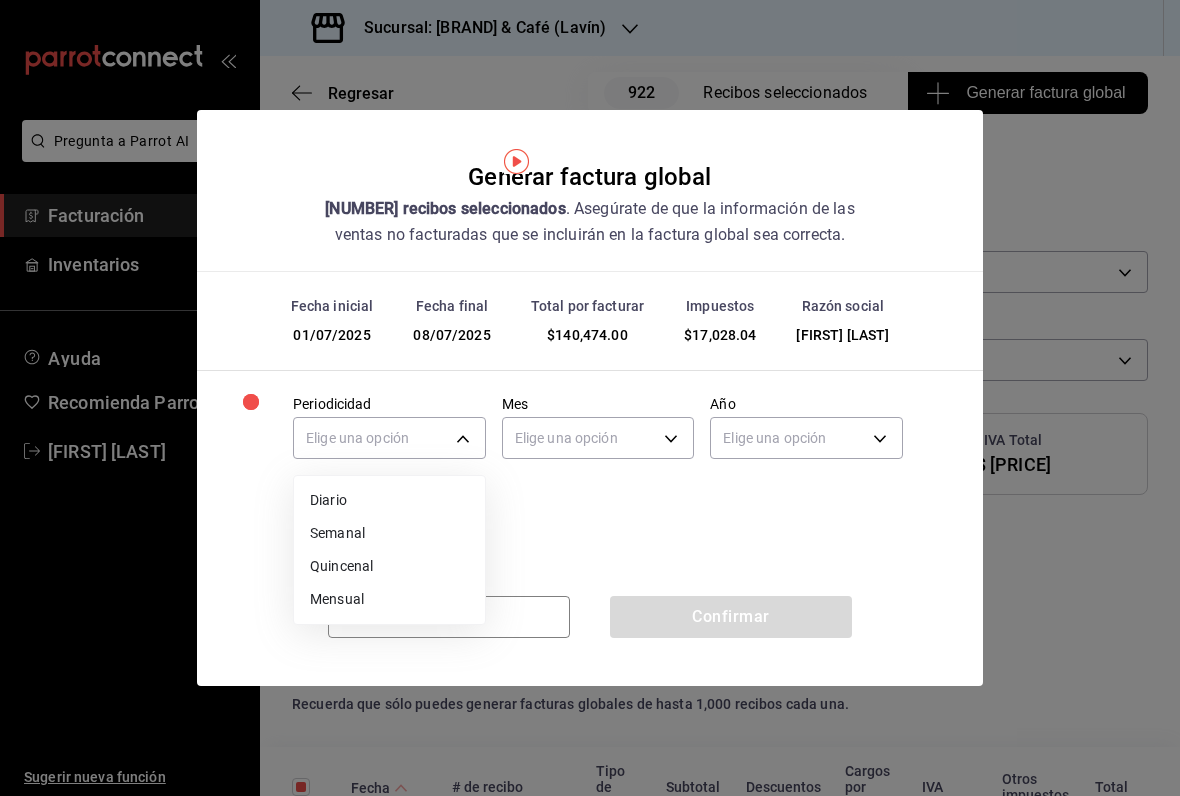 click on "Mensual" at bounding box center [389, 599] 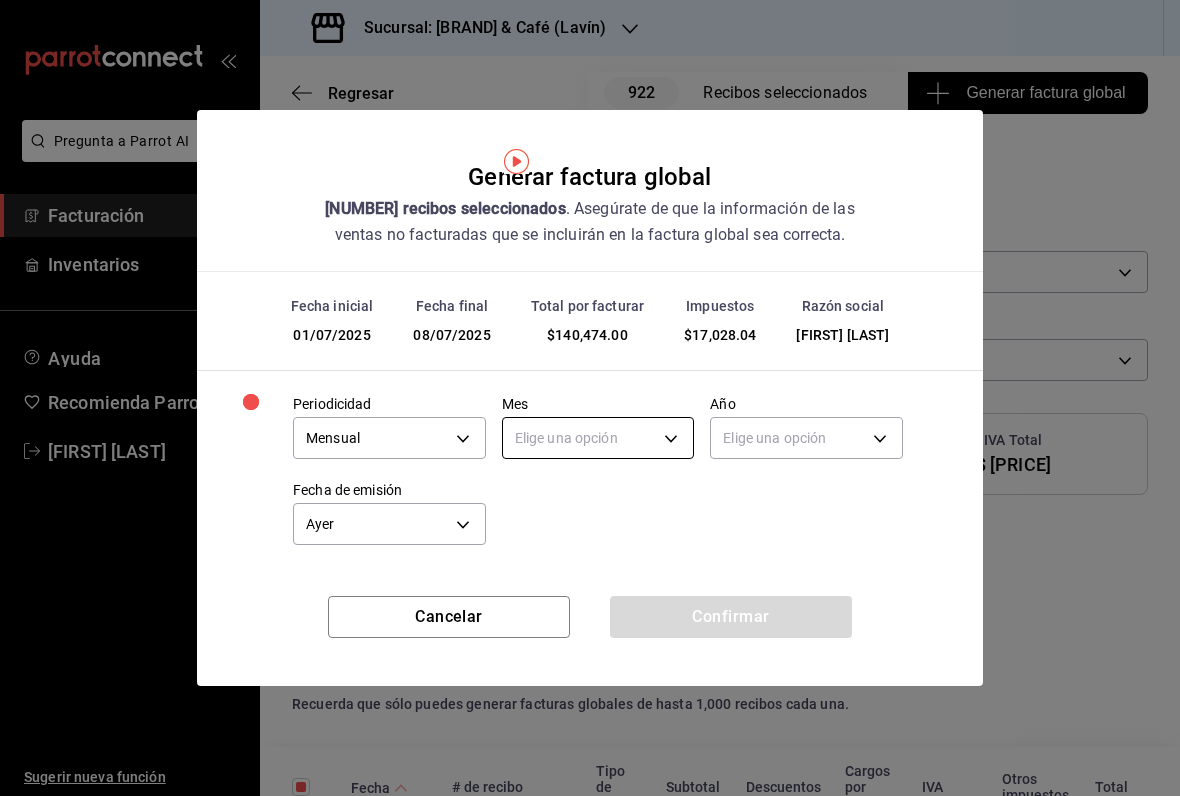 click on "Pregunta a Parrot AI Facturación   Inventarios   Ayuda Recomienda Parrot   [FIRST] [LAST]   Sugerir nueva función   Sucursal: Cimonni's  Bakery & Café (Lavín) Regresar 922 Recibos seleccionados Generar factura global Generar factura global Selecciona las ordenes que tus clientes no facturaron para emitir tu factural global. Fecha [DATE] 1 / 7 / [YEAR] - [DATE] 8 / 7 / [YEAR] Hora inicio 00:00 Hora inicio Hora fin 23:59 Hora fin Razón social [FIRST] [LAST] [UUID] Formas de pago Tarjeta CARD Canal de venta Ver todas PARROT,UBER_EATS,RAPPI,DIDI_FOOD,ONLINE Marcas Ver todas [UUID] Ingresos totales $ 123,445.96 Descuentos totales $ 1,583.00 IVA Total $ 17,028.04 Otros impuestos total $ 0.00 Total por facturar $ 140,474.00 Recibos Quita la selección a los recibos que no quieras incluir. Recuerda que sólo puedes generar facturas globales de hasta 1,000 recibos cada una. Fecha # de recibo Tipo de pago Subtotal Descuentos Cargos por servicio" at bounding box center [590, 398] 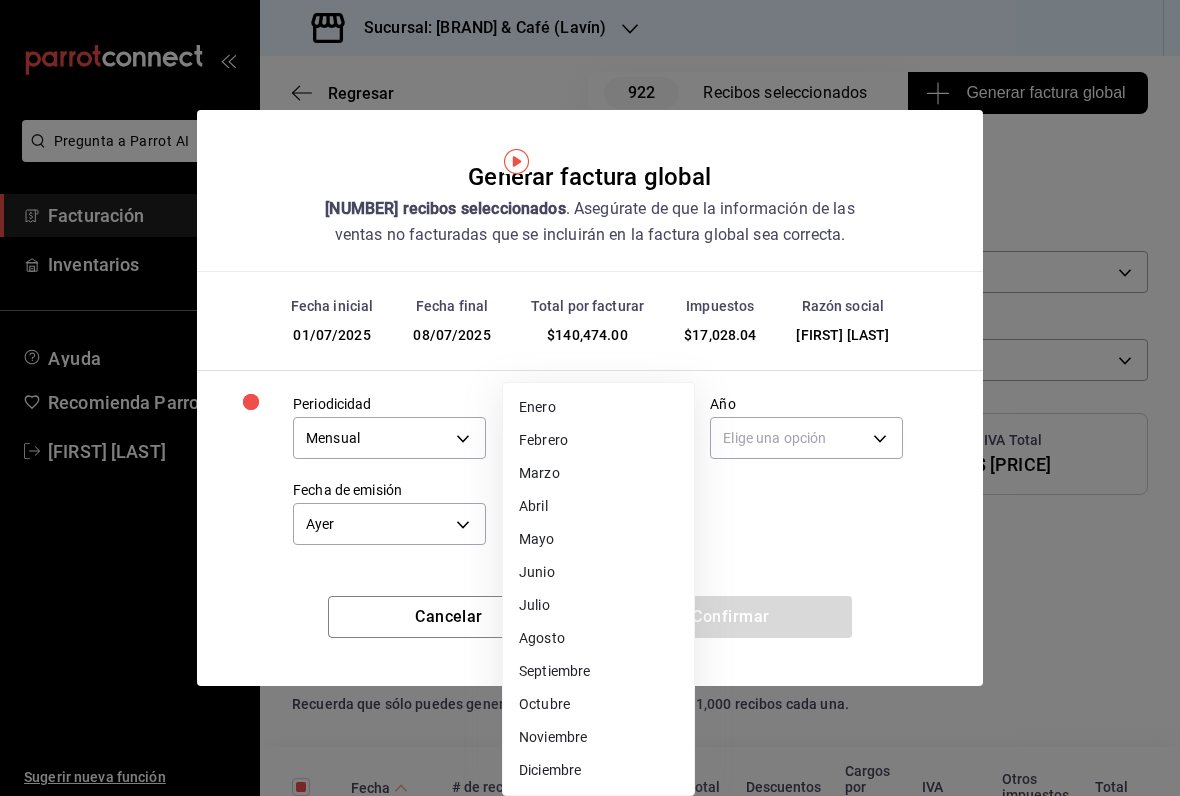 click on "Julio" at bounding box center (598, 605) 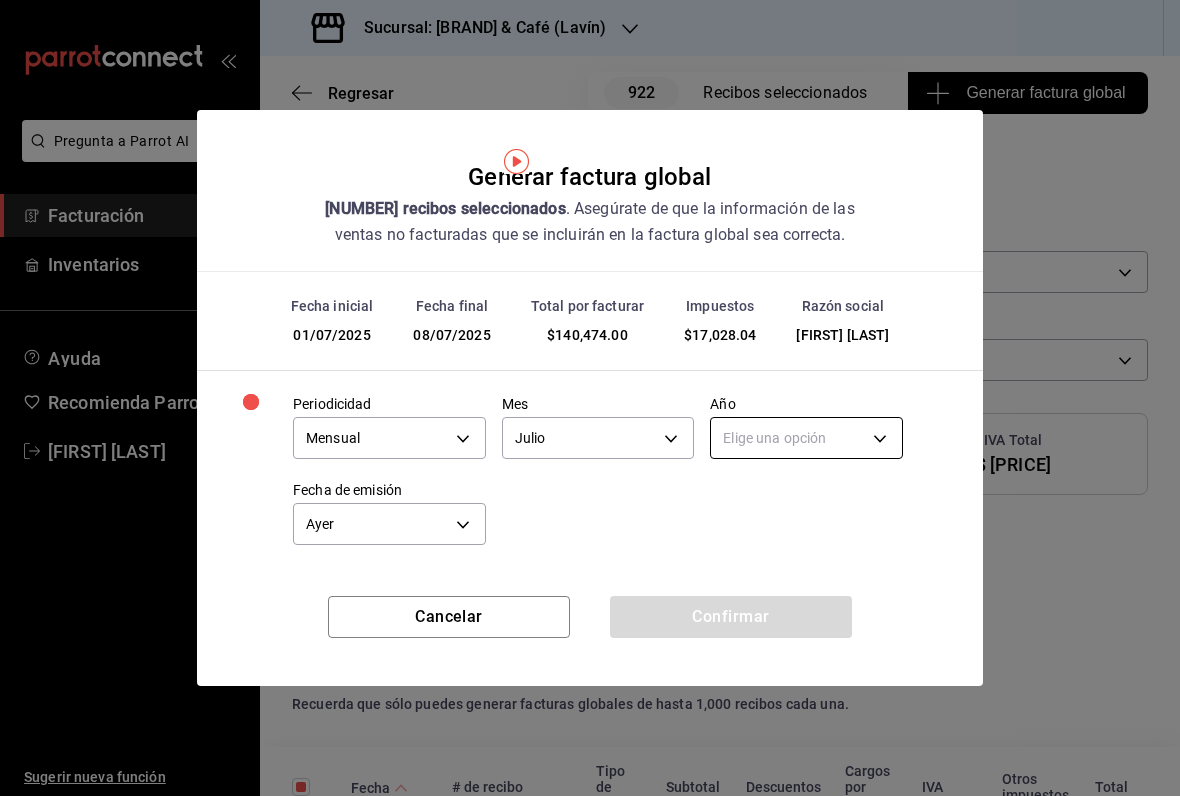 click on "Pregunta a Parrot AI Facturación   Inventarios   Ayuda Recomienda Parrot   [FIRST] [LAST]   Sugerir nueva función   Sucursal: Cimonni's  Bakery & Café (Lavín) Regresar 922 Recibos seleccionados Generar factura global Generar factura global Selecciona las ordenes que tus clientes no facturaron para emitir tu factural global. Fecha [DATE] 1 / 7 / [YEAR] - [DATE] 8 / 7 / [YEAR] Hora inicio 00:00 Hora inicio Hora fin 23:59 Hora fin Razón social [FIRST] [LAST] [UUID] Formas de pago Tarjeta CARD Canal de venta Ver todas PARROT,UBER_EATS,RAPPI,DIDI_FOOD,ONLINE Marcas Ver todas [UUID] Ingresos totales $ 123,445.96 Descuentos totales $ 1,583.00 IVA Total $ 17,028.04 Otros impuestos total $ 0.00 Total por facturar $ 140,474.00 Recibos Quita la selección a los recibos que no quieras incluir. Recuerda que sólo puedes generar facturas globales de hasta 1,000 recibos cada una. Fecha # de recibo Tipo de pago Subtotal Descuentos Cargos por servicio" at bounding box center [590, 398] 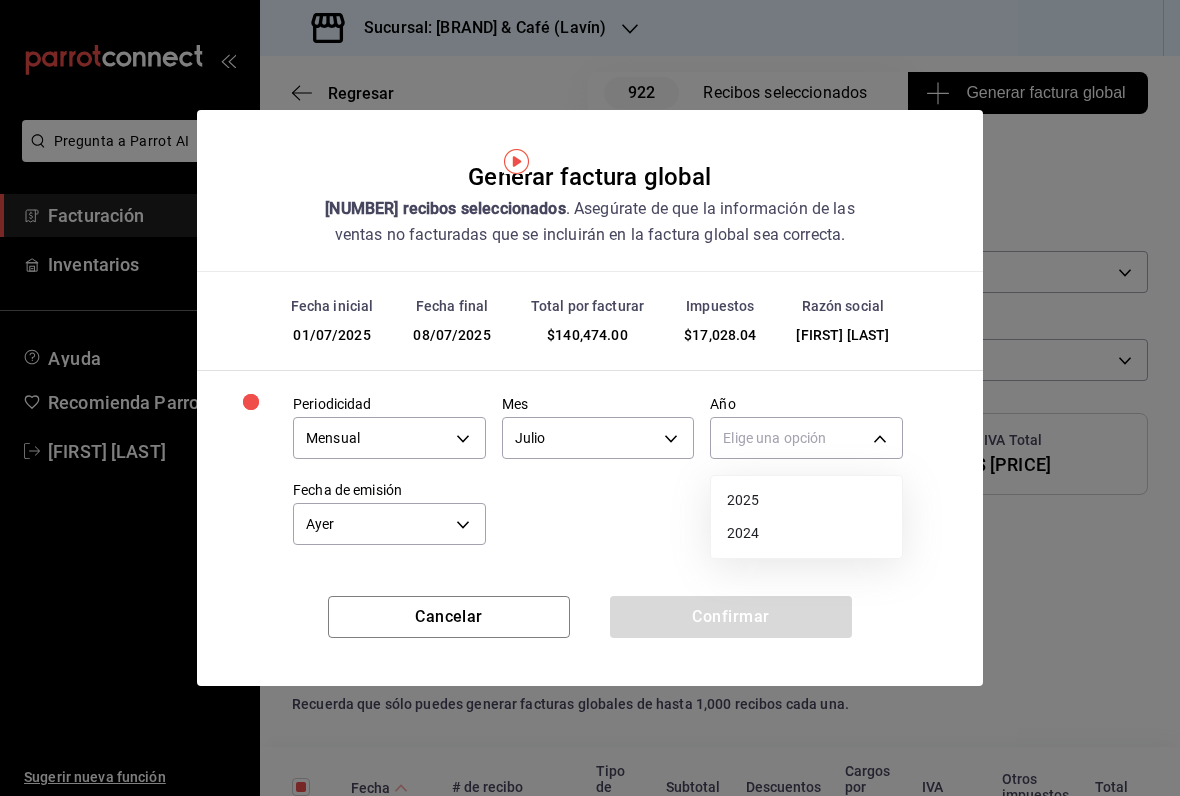 click at bounding box center (590, 398) 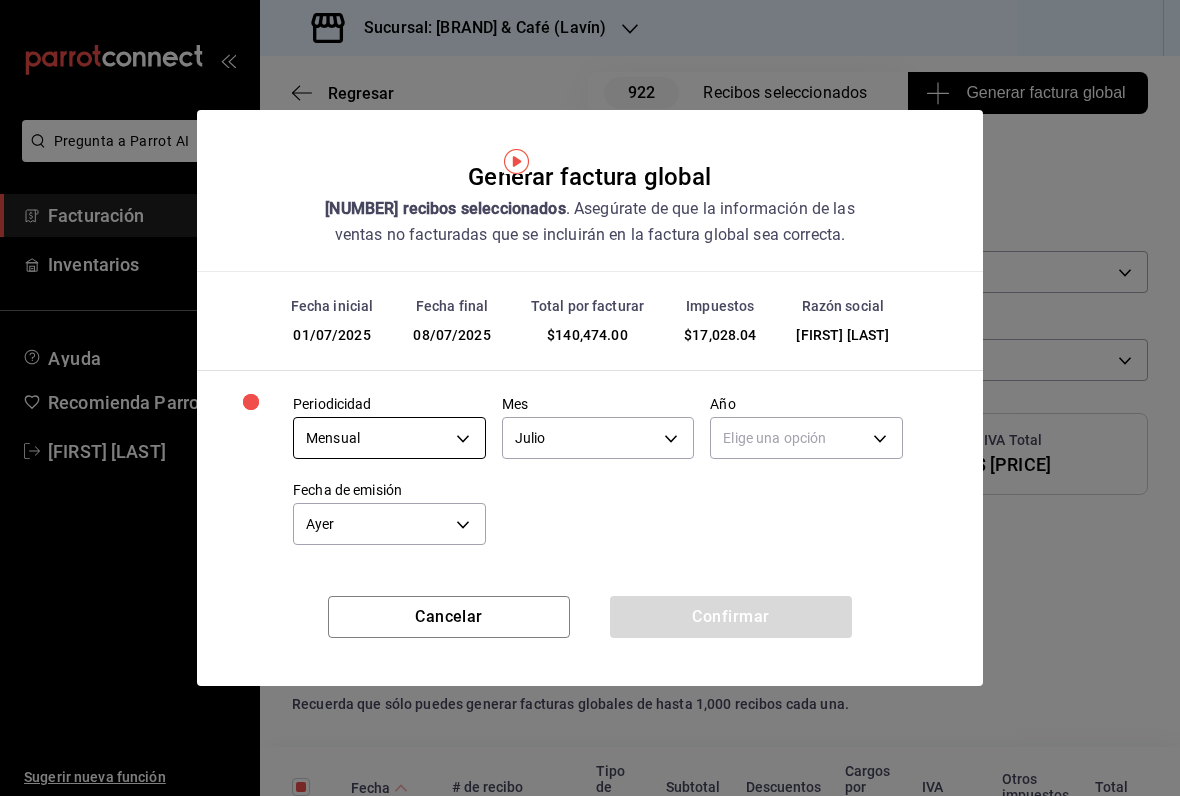 click on "Pregunta a Parrot AI Facturación   Inventarios   Ayuda Recomienda Parrot   [FIRST] [LAST]   Sugerir nueva función   Sucursal: Cimonni's  Bakery & Café (Lavín) Regresar 922 Recibos seleccionados Generar factura global Generar factura global Selecciona las ordenes que tus clientes no facturaron para emitir tu factural global. Fecha [DATE] 1 / 7 / [YEAR] - [DATE] 8 / 7 / [YEAR] Hora inicio 00:00 Hora inicio Hora fin 23:59 Hora fin Razón social [FIRST] [LAST] [UUID] Formas de pago Tarjeta CARD Canal de venta Ver todas PARROT,UBER_EATS,RAPPI,DIDI_FOOD,ONLINE Marcas Ver todas [UUID] Ingresos totales $ 123,445.96 Descuentos totales $ 1,583.00 IVA Total $ 17,028.04 Otros impuestos total $ 0.00 Total por facturar $ 140,474.00 Recibos Quita la selección a los recibos que no quieras incluir. Recuerda que sólo puedes generar facturas globales de hasta 1,000 recibos cada una. Fecha # de recibo Tipo de pago Subtotal Descuentos Cargos por servicio" at bounding box center [590, 398] 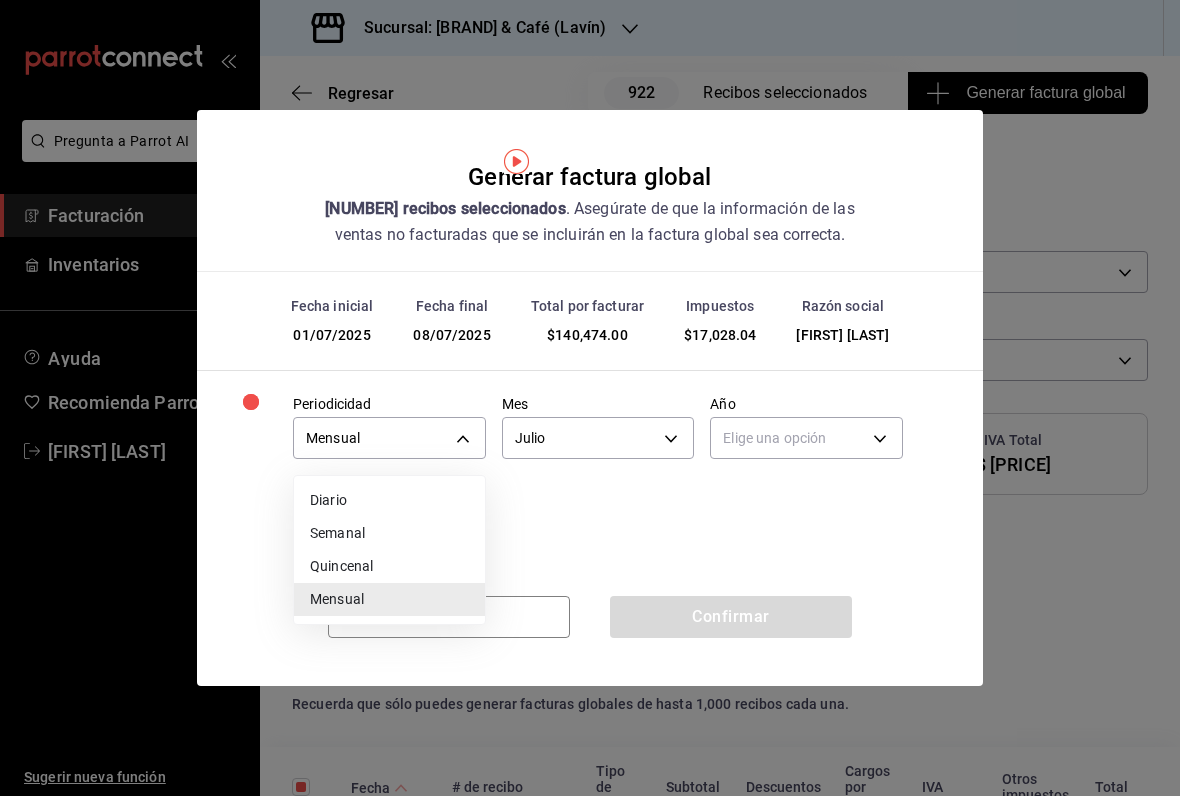 click on "Semanal" at bounding box center [389, 533] 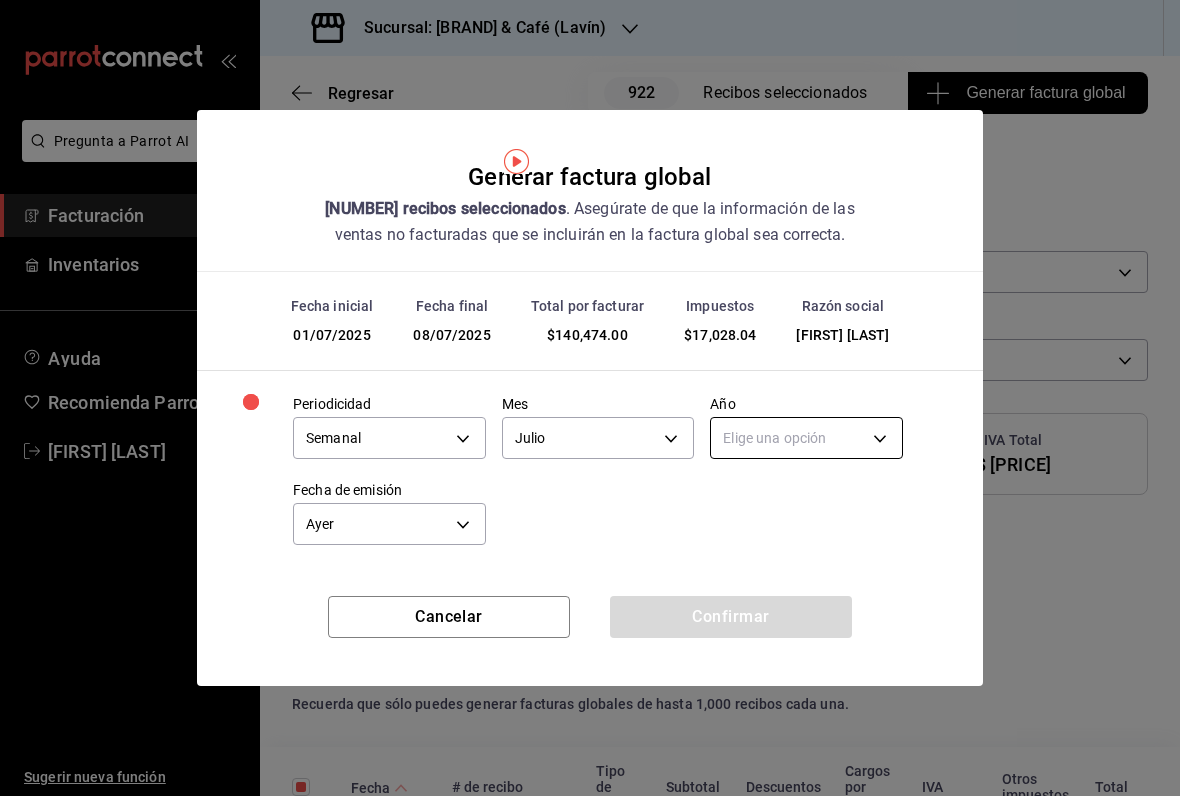 click on "Pregunta a Parrot AI Facturación   Inventarios   Ayuda Recomienda Parrot   [FIRST] [LAST]   Sugerir nueva función   Sucursal: Cimonni's  Bakery & Café (Lavín) Regresar 922 Recibos seleccionados Generar factura global Generar factura global Selecciona las ordenes que tus clientes no facturaron para emitir tu factural global. Fecha [DATE] 1 / 7 / [YEAR] - [DATE] 8 / 7 / [YEAR] Hora inicio 00:00 Hora inicio Hora fin 23:59 Hora fin Razón social [FIRST] [LAST] [UUID] Formas de pago Tarjeta CARD Canal de venta Ver todas PARROT,UBER_EATS,RAPPI,DIDI_FOOD,ONLINE Marcas Ver todas [UUID] Ingresos totales $ 123,445.96 Descuentos totales $ 1,583.00 IVA Total $ 17,028.04 Otros impuestos total $ 0.00 Total por facturar $ 140,474.00 Recibos Quita la selección a los recibos que no quieras incluir. Recuerda que sólo puedes generar facturas globales de hasta 1,000 recibos cada una. Fecha # de recibo Tipo de pago Subtotal Descuentos Cargos por servicio" at bounding box center [590, 398] 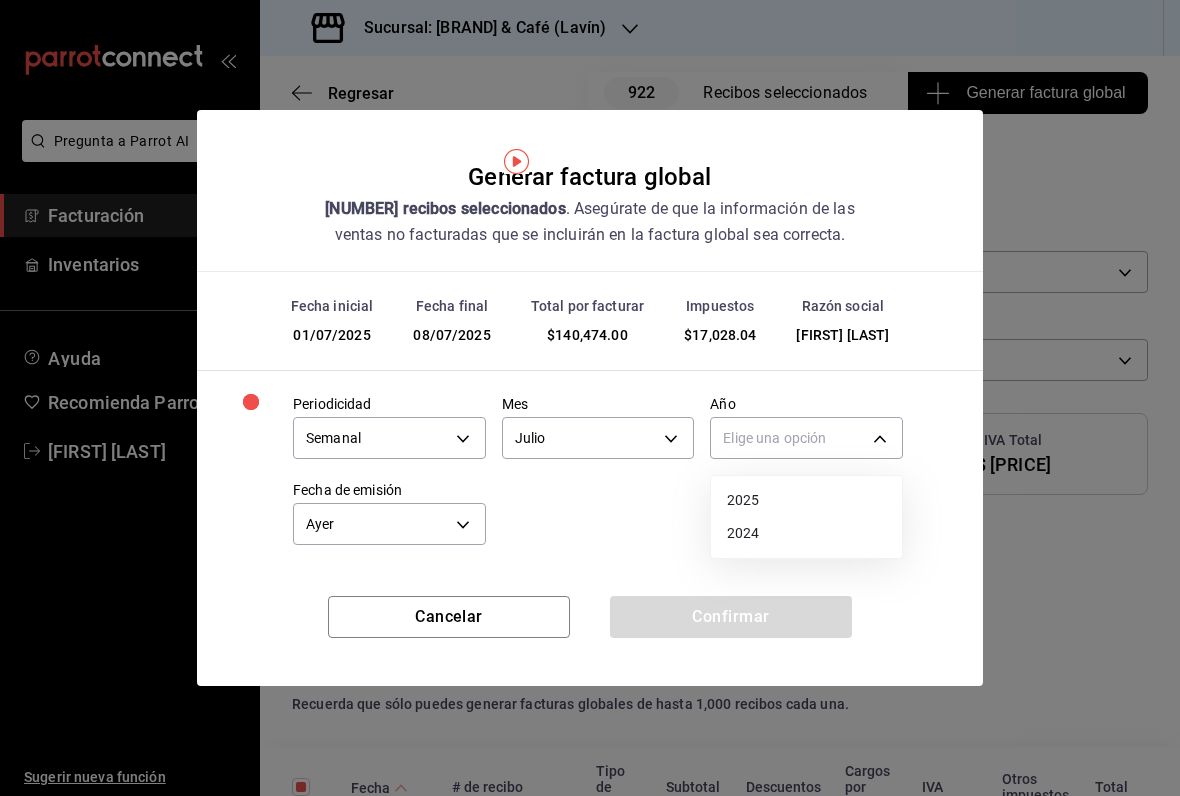 click on "2025" at bounding box center (806, 500) 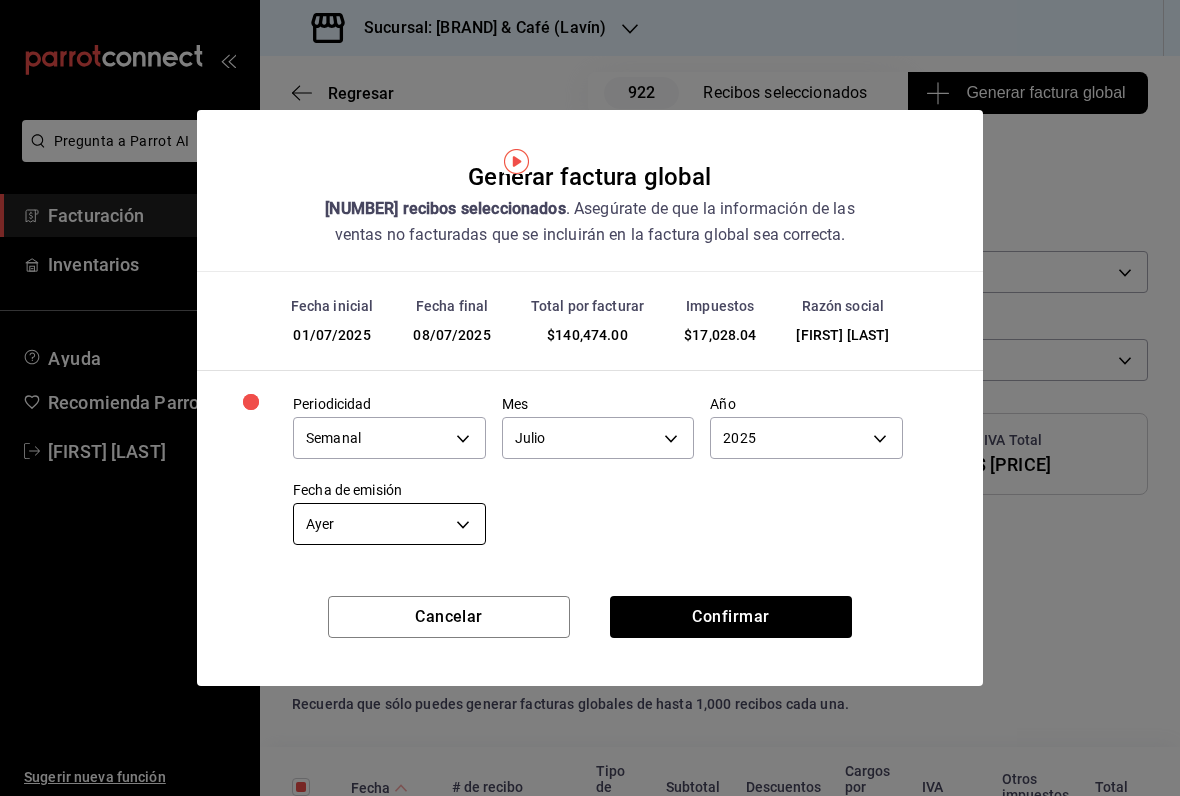 click on "Pregunta a Parrot AI Facturación   Inventarios   Ayuda Recomienda Parrot   [FIRST] [LAST]   Sugerir nueva función   Sucursal: Cimonni's  Bakery & Café (Lavín) Regresar 922 Recibos seleccionados Generar factura global Generar factura global Selecciona las ordenes que tus clientes no facturaron para emitir tu factural global. Fecha [DATE] 1 / 7 / [YEAR] - [DATE] 8 / 7 / [YEAR] Hora inicio 00:00 Hora inicio Hora fin 23:59 Hora fin Razón social [FIRST] [LAST] [UUID] Formas de pago Tarjeta CARD Canal de venta Ver todas PARROT,UBER_EATS,RAPPI,DIDI_FOOD,ONLINE Marcas Ver todas [UUID] Ingresos totales $ 123,445.96 Descuentos totales $ 1,583.00 IVA Total $ 17,028.04 Otros impuestos total $ 0.00 Total por facturar $ 140,474.00 Recibos Quita la selección a los recibos que no quieras incluir. Recuerda que sólo puedes generar facturas globales de hasta 1,000 recibos cada una. Fecha # de recibo Tipo de pago Subtotal Descuentos Cargos por servicio" at bounding box center [590, 398] 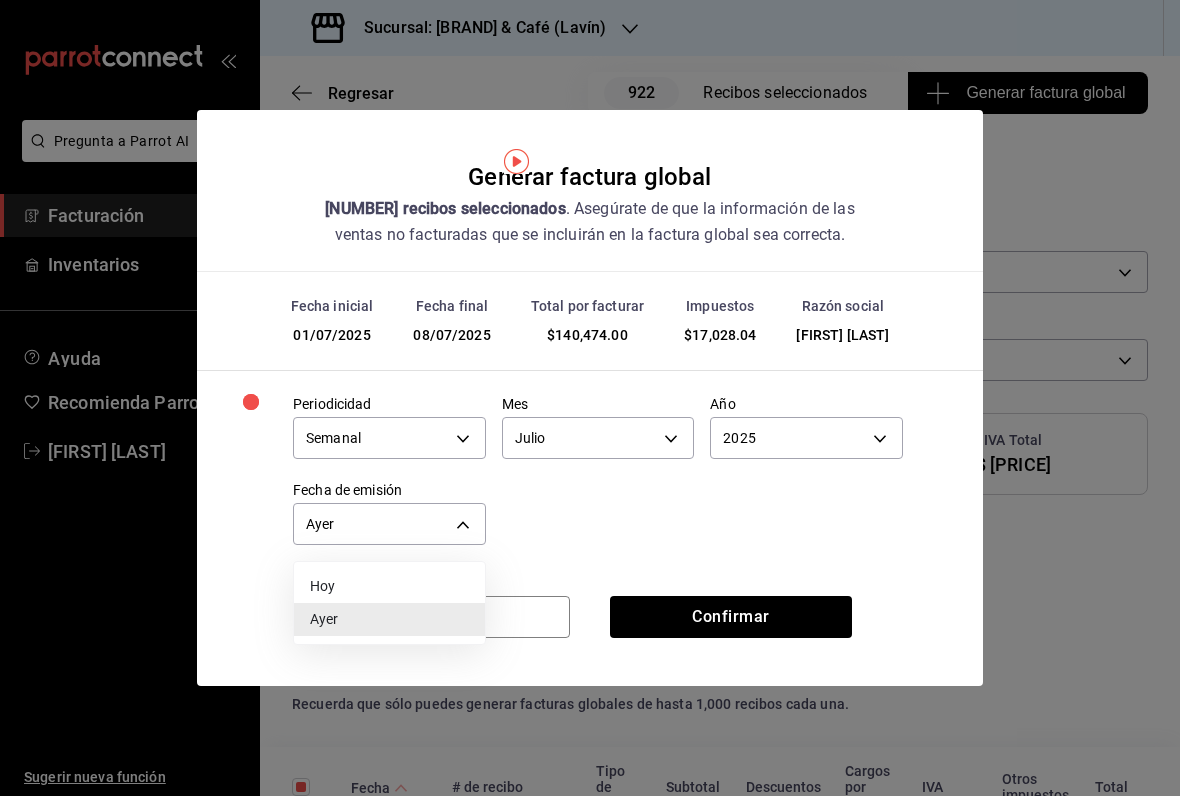 click at bounding box center [590, 398] 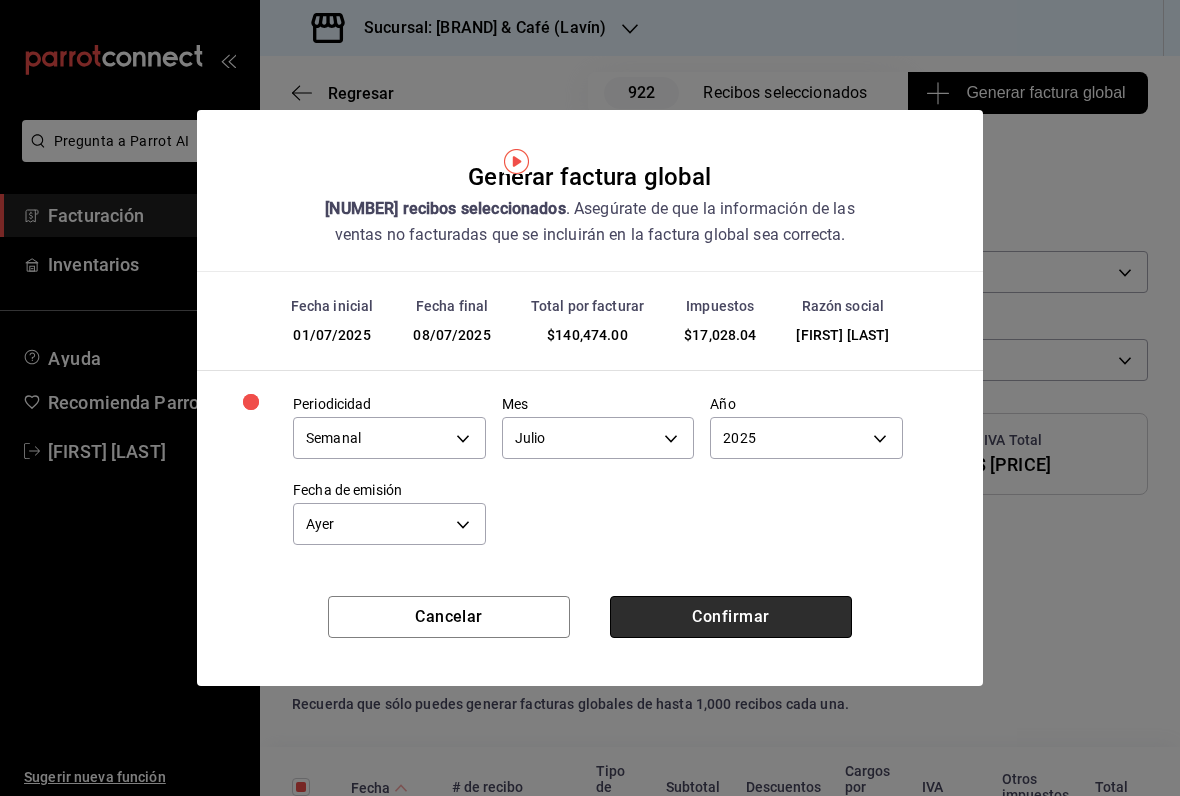 click on "Confirmar" at bounding box center [731, 617] 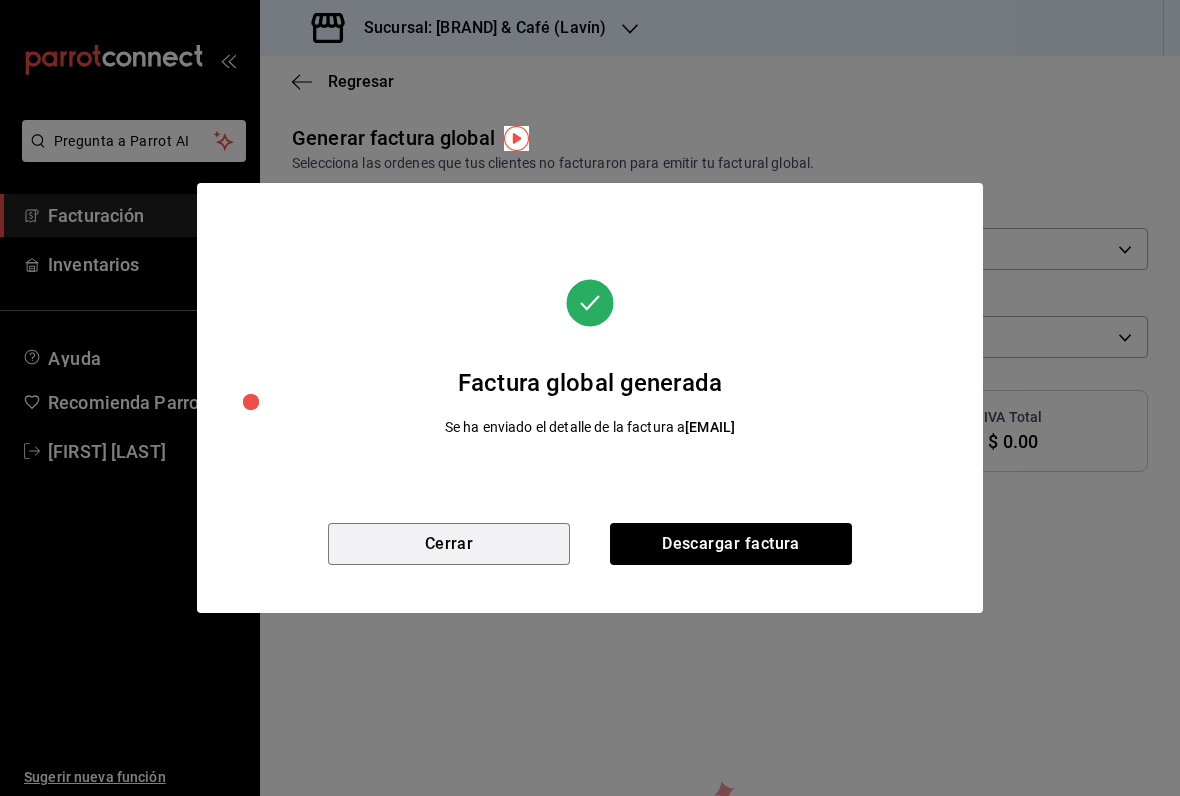 click on "Cerrar" at bounding box center [449, 544] 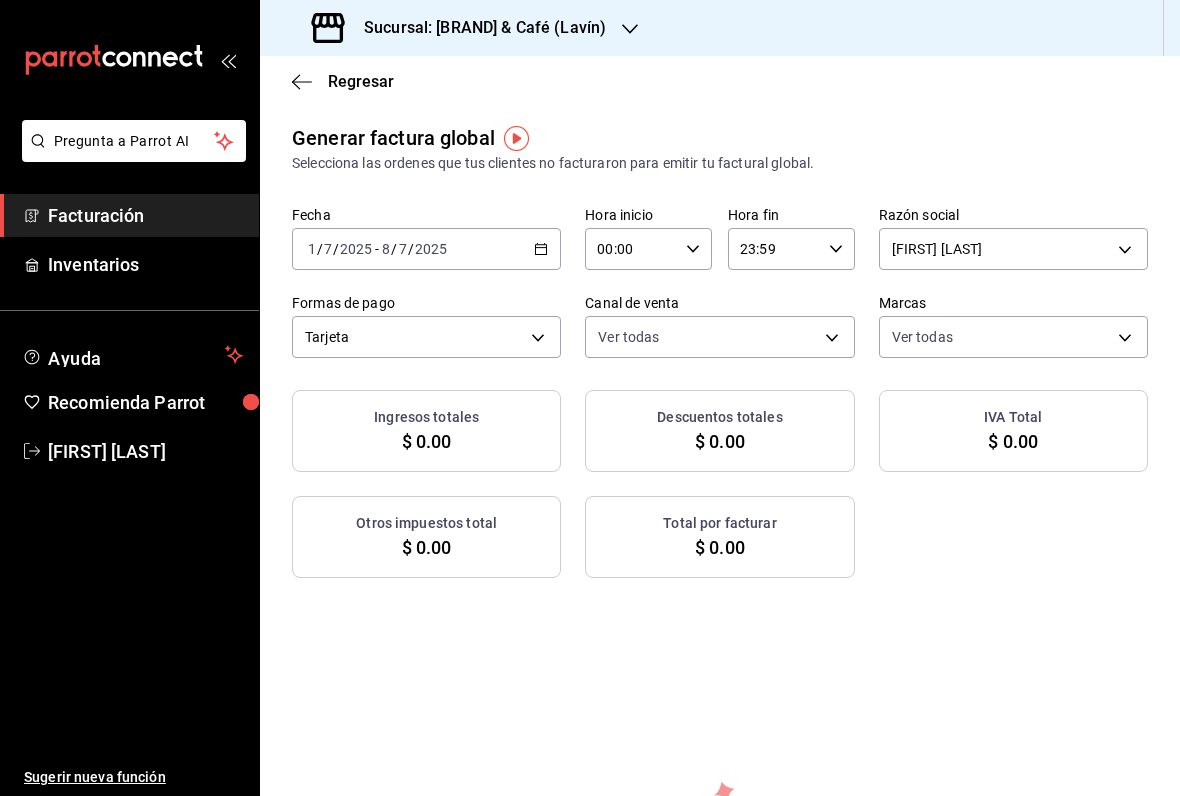 click 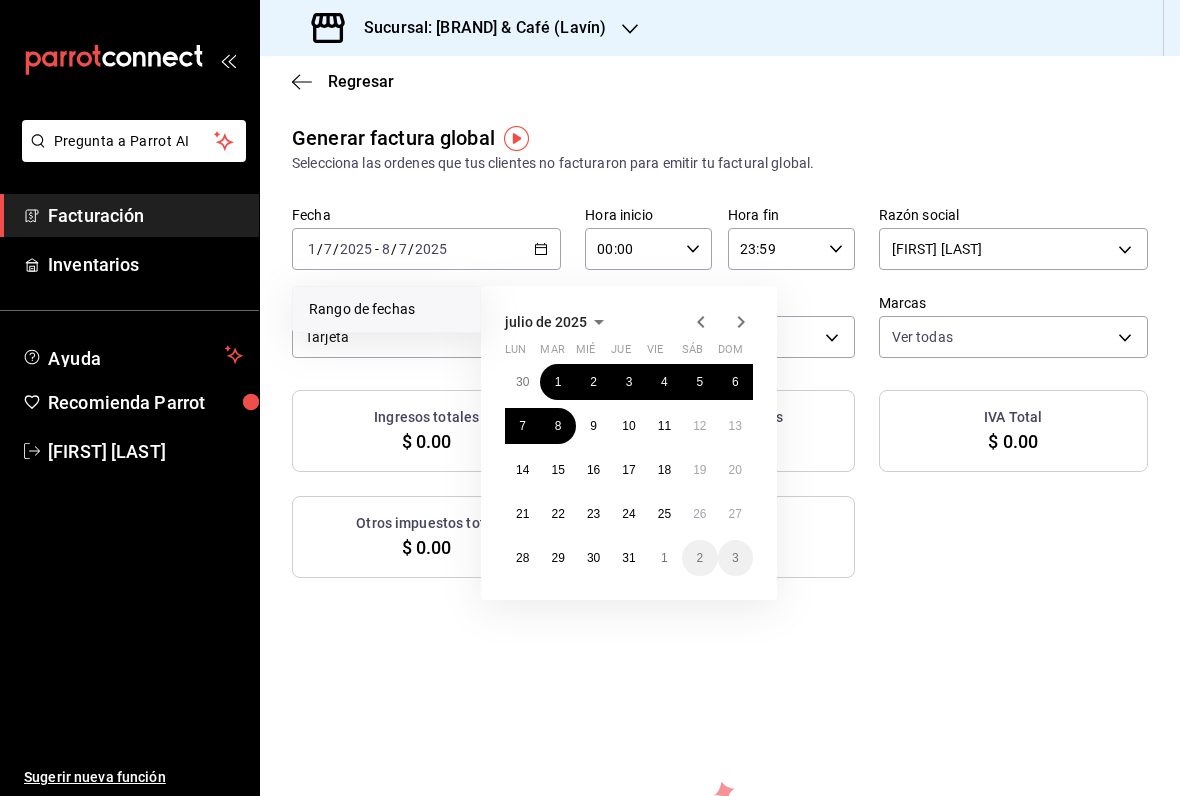 click on "1" at bounding box center (557, 382) 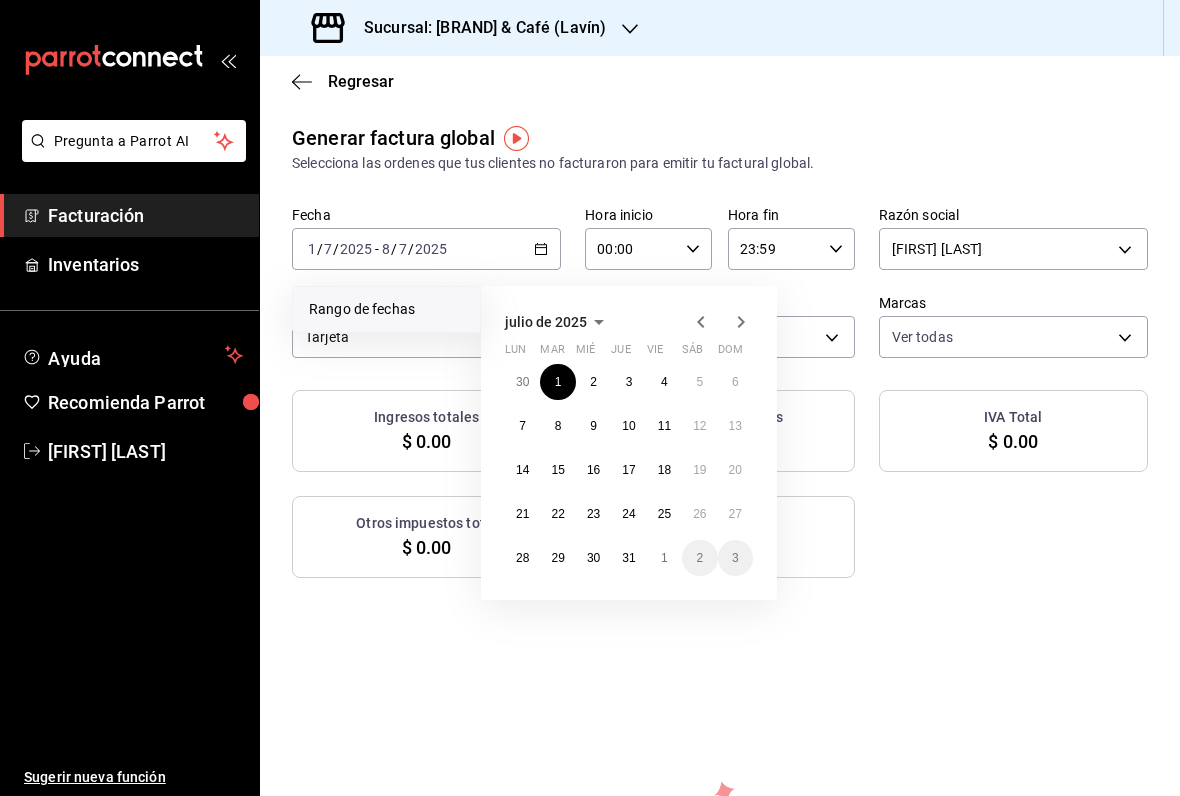 click on "8" at bounding box center (558, 426) 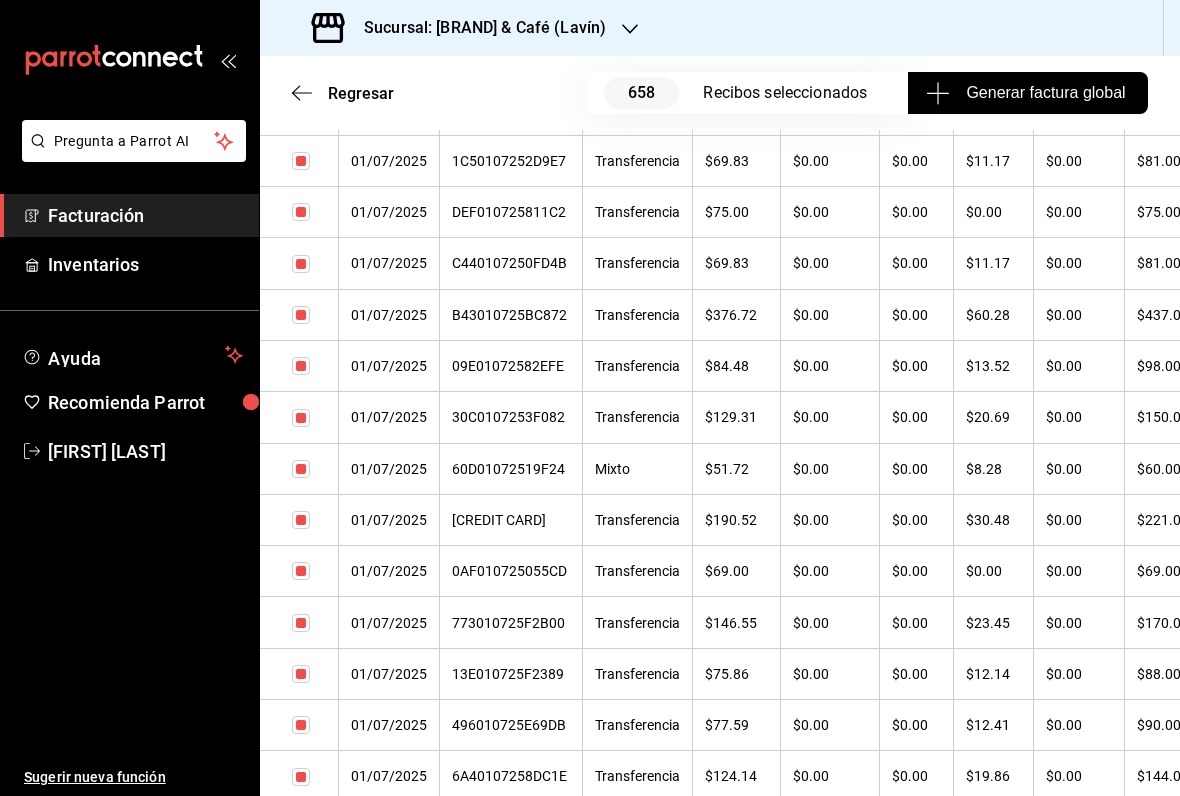 scroll, scrollTop: 31556, scrollLeft: 0, axis: vertical 